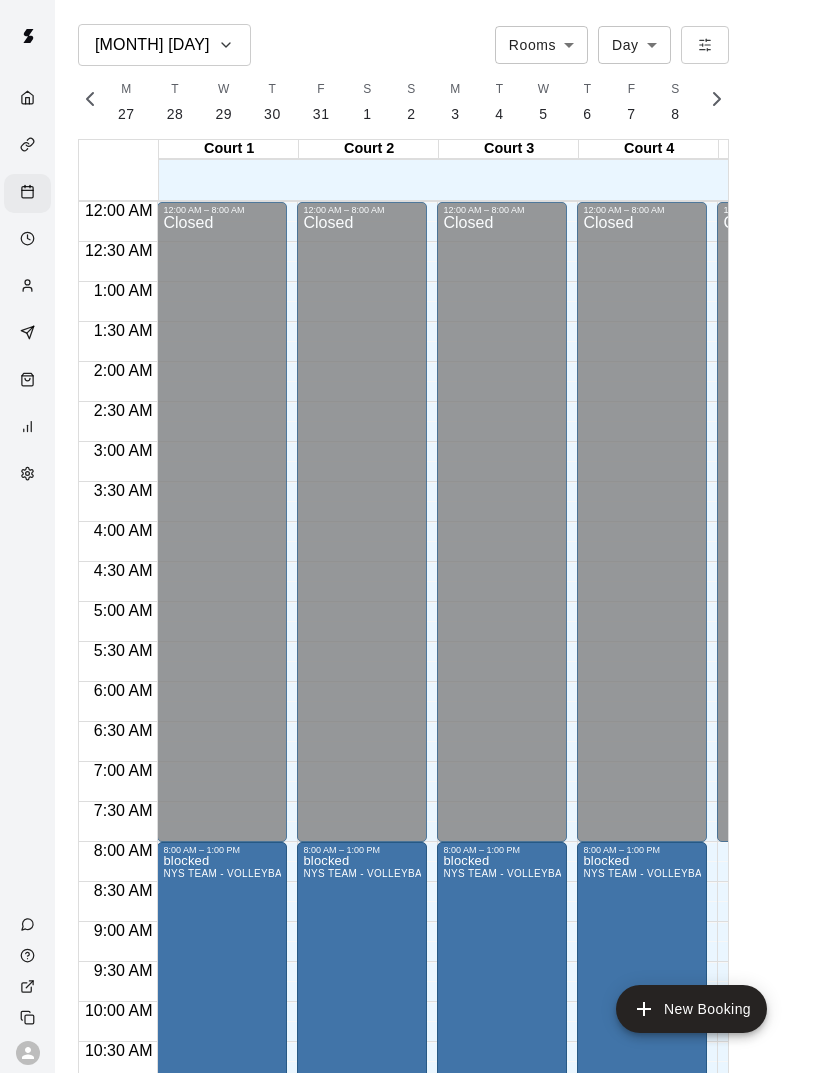 scroll, scrollTop: 0, scrollLeft: 0, axis: both 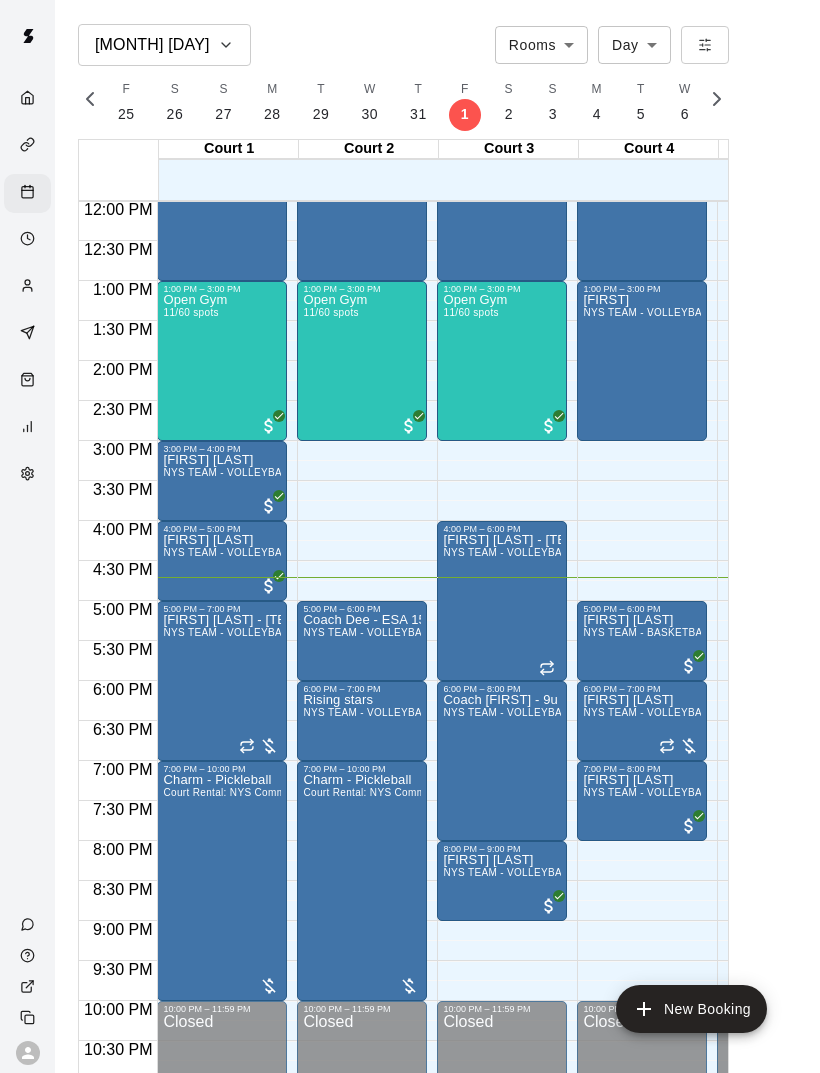 click on "Court Rental: NYS Community Club / League Pickleball (After 3 pm)" at bounding box center (324, 792) 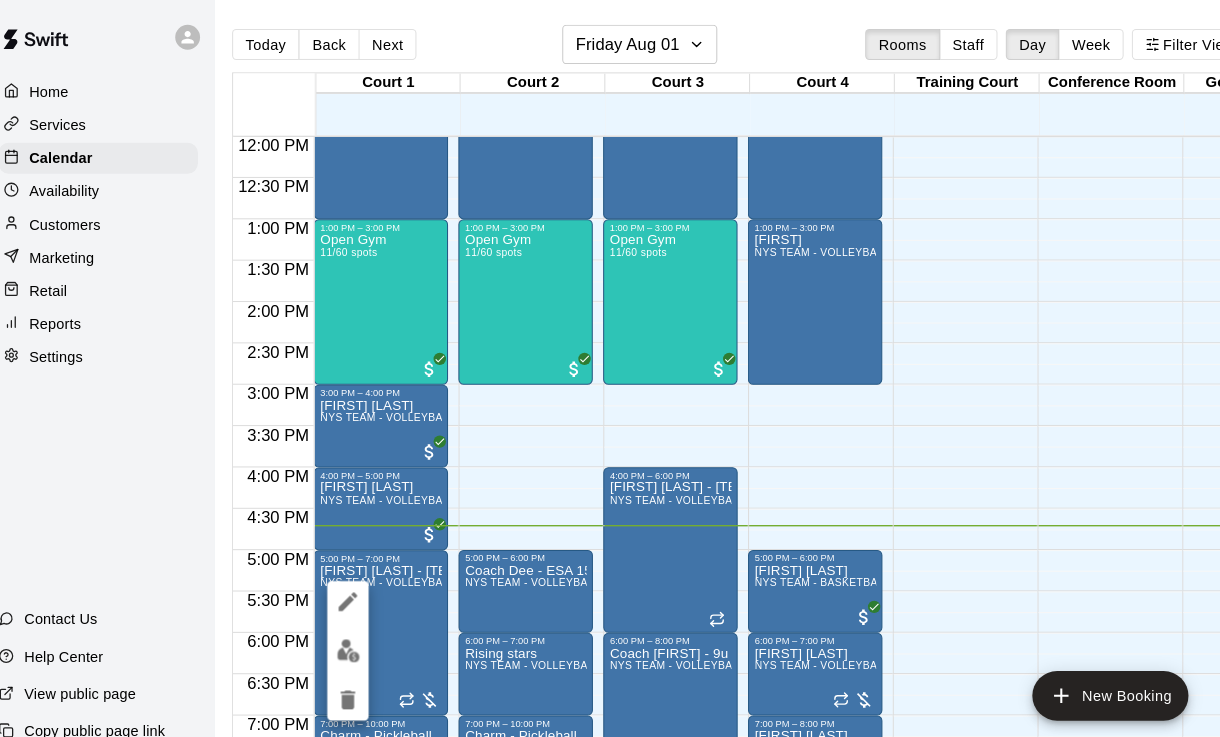 scroll, scrollTop: 0, scrollLeft: 6, axis: horizontal 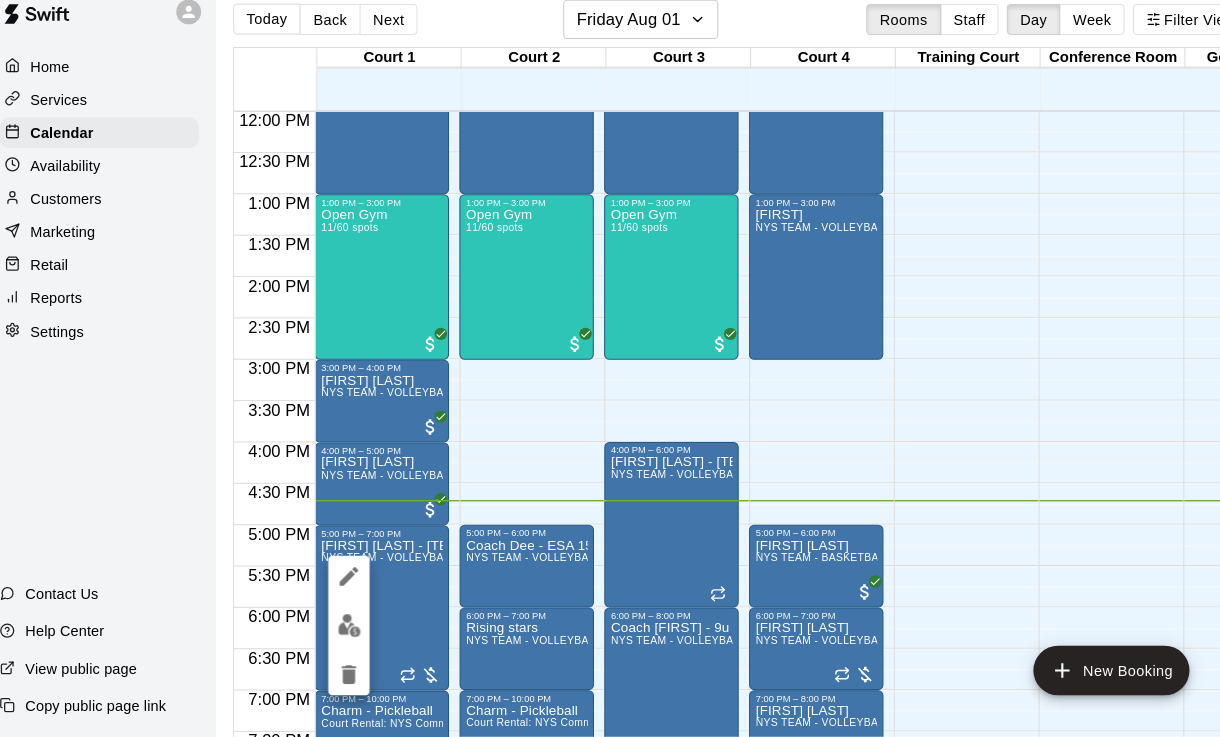 click at bounding box center (610, 368) 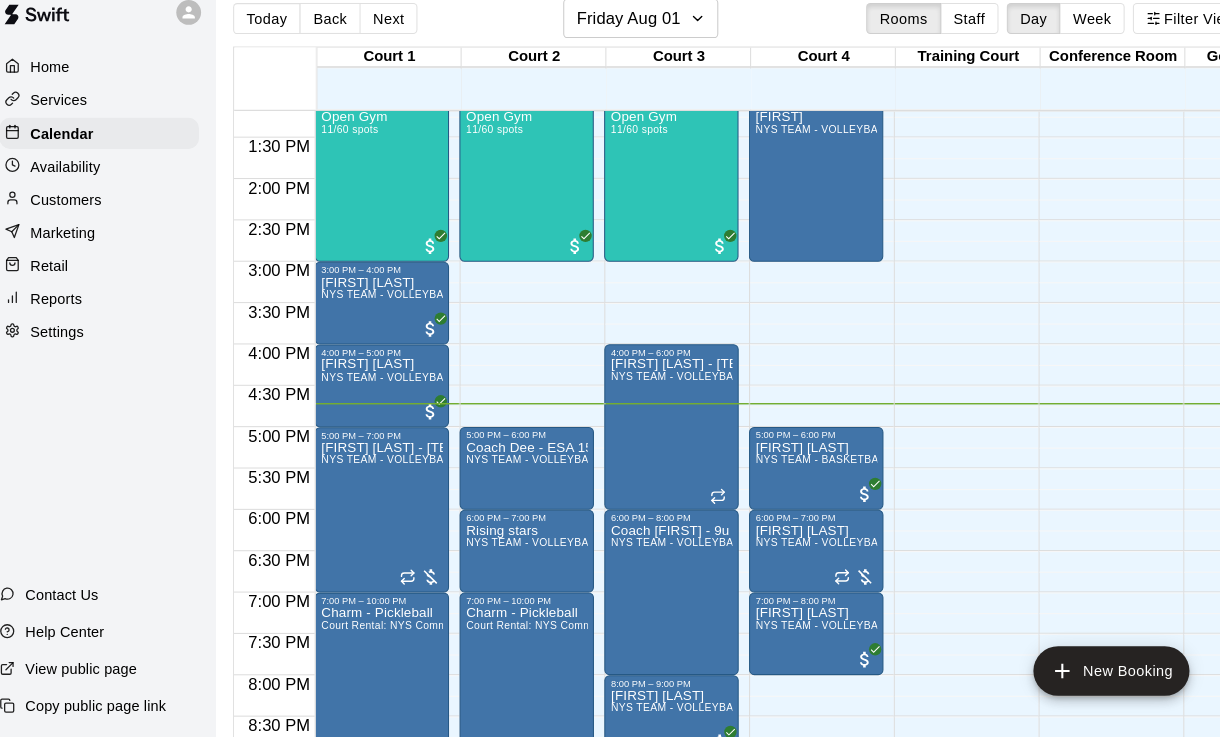scroll, scrollTop: 1070, scrollLeft: 2, axis: both 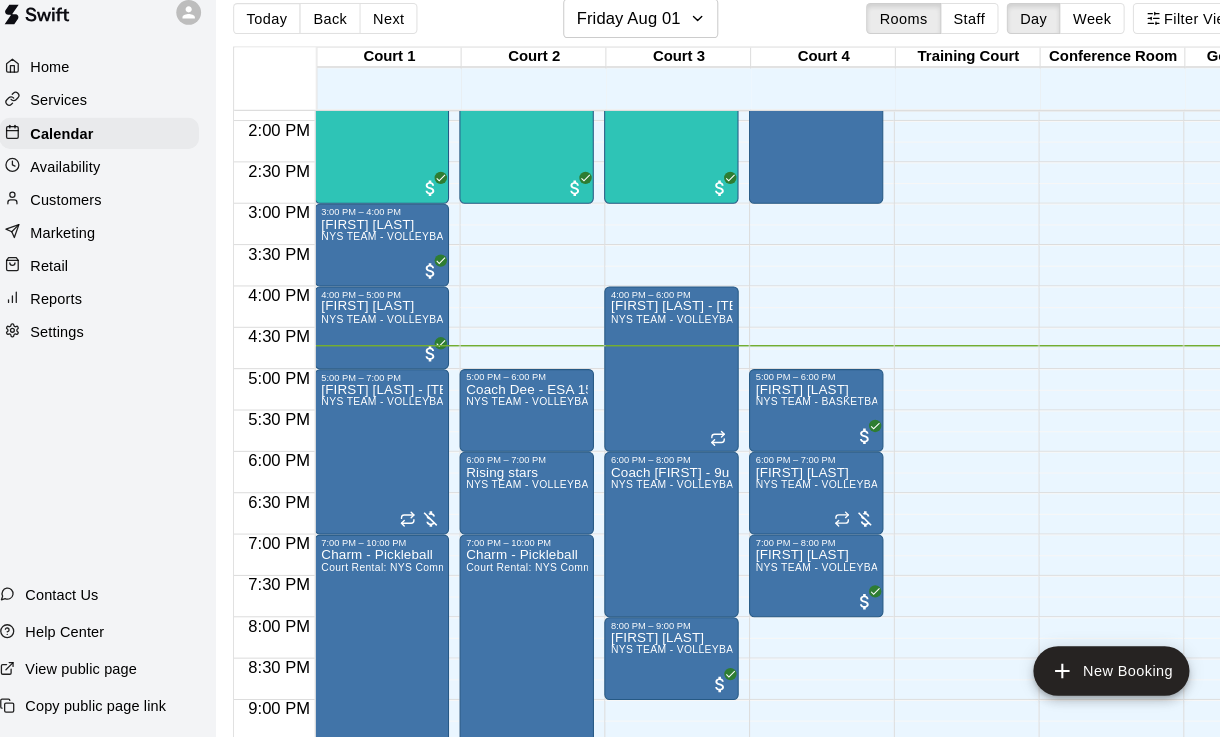 click on "NYS TEAM - VOLLEYBALL (After 3 pm)" at bounding box center (422, 412) 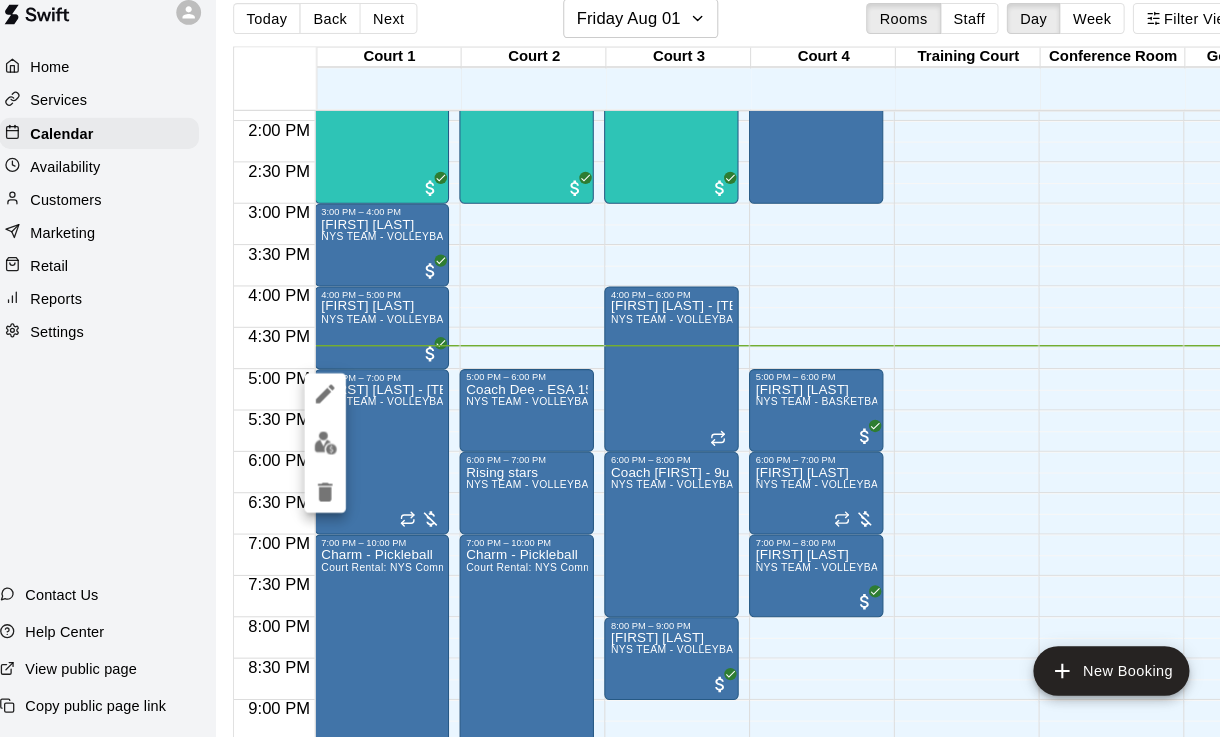 click 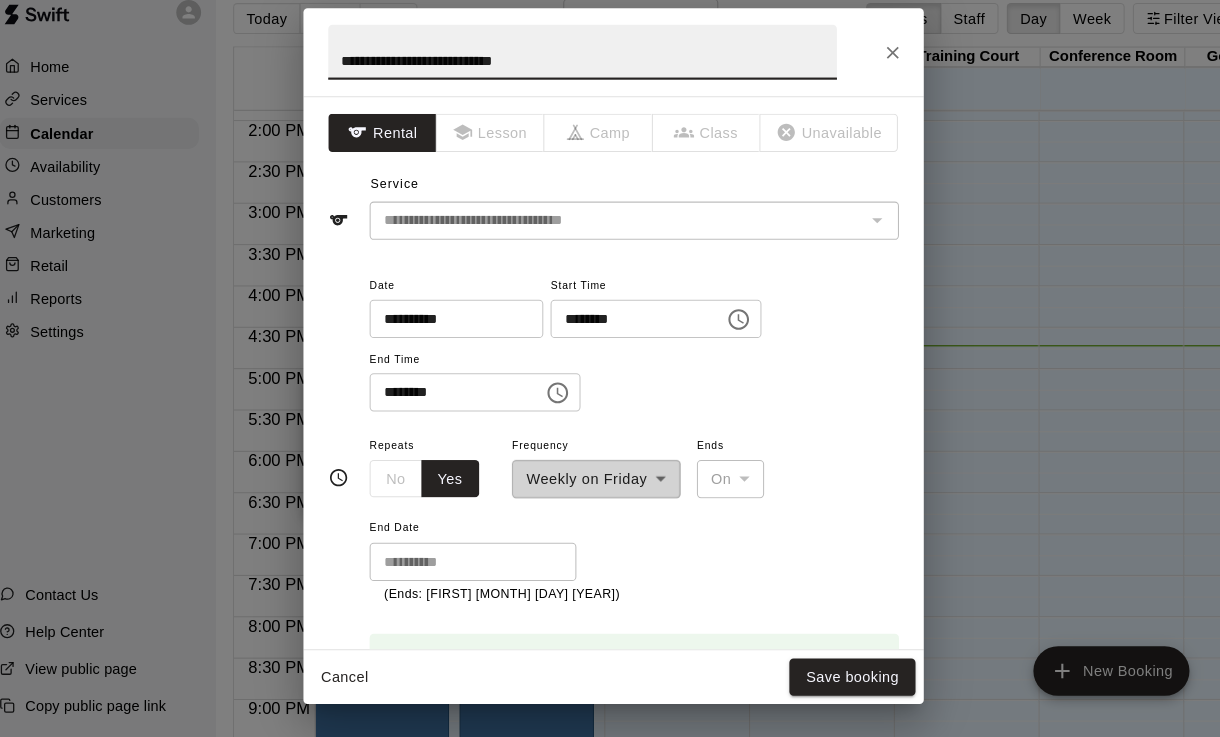 click 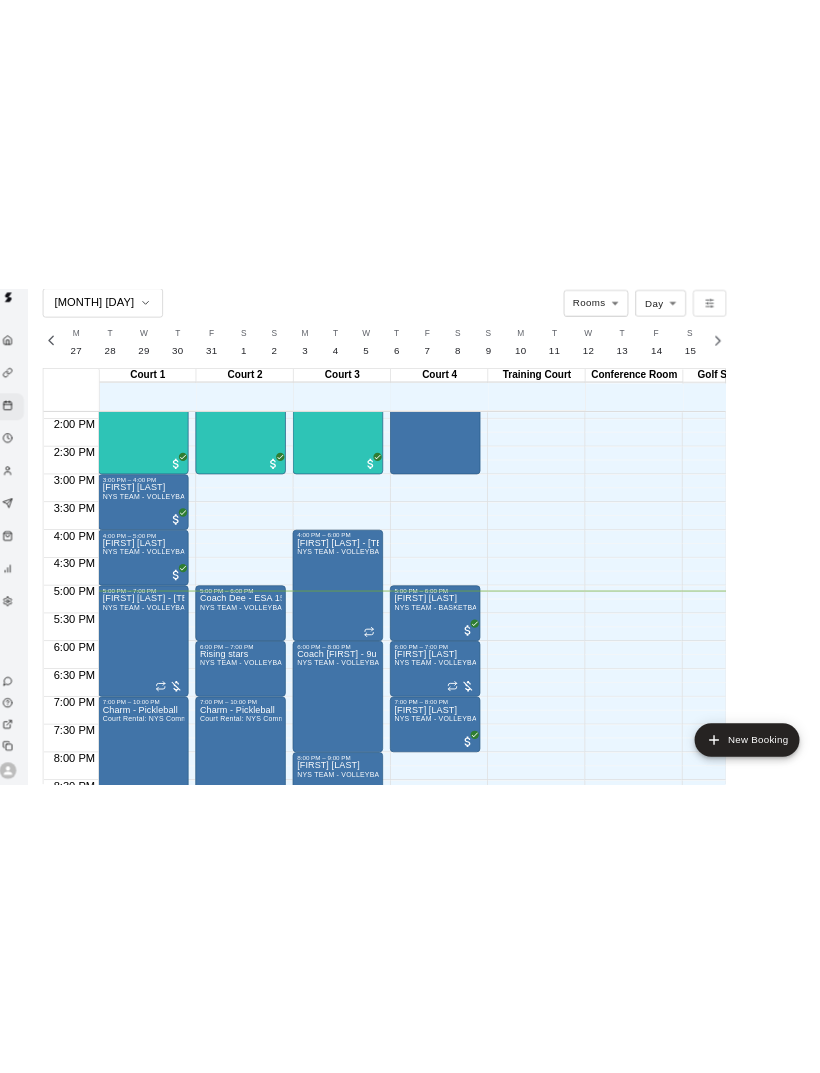 scroll, scrollTop: 0, scrollLeft: 0, axis: both 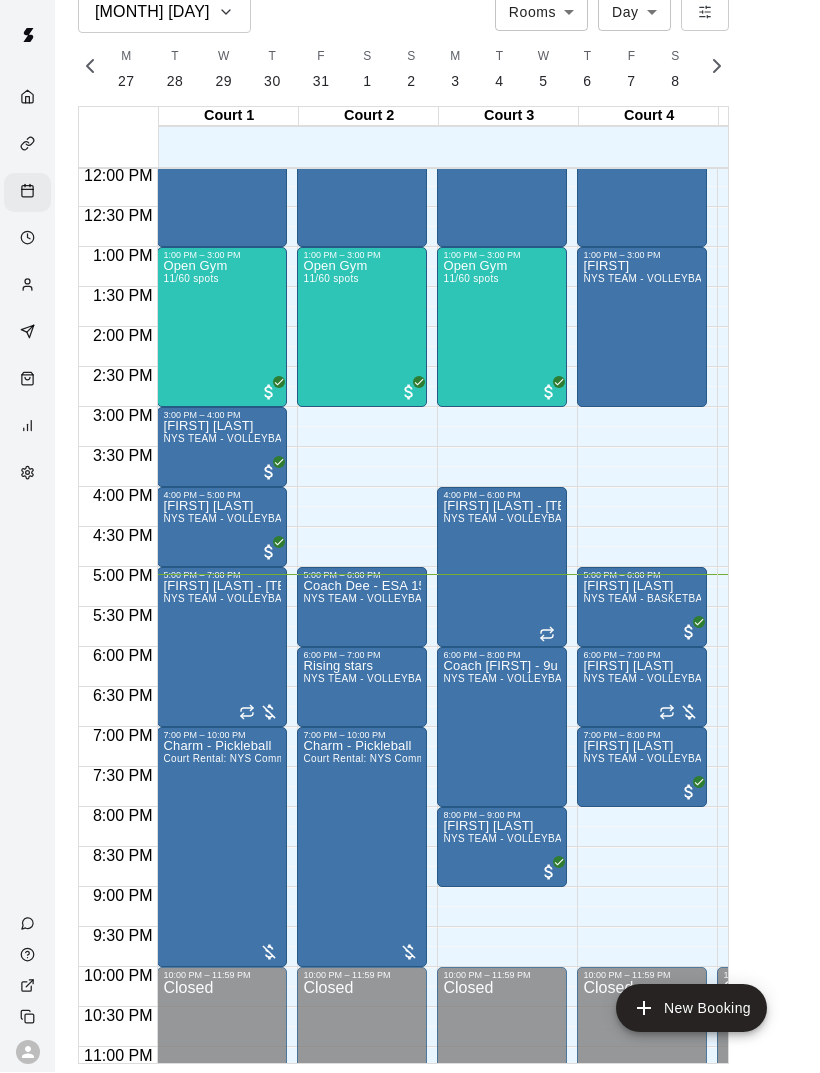 click at bounding box center (647, 938) 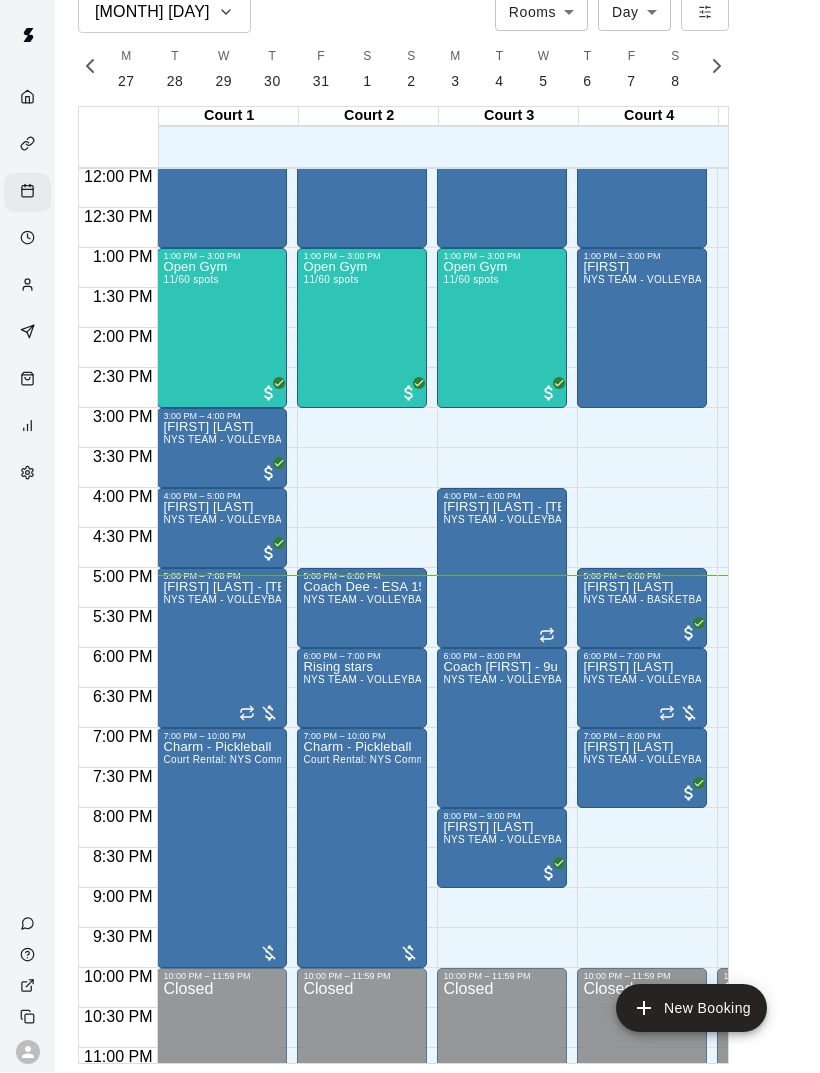 click on "Coach [FIRST] - 9u [TEAM] - [TEAM] ([TIME])" at bounding box center (502, 1198) 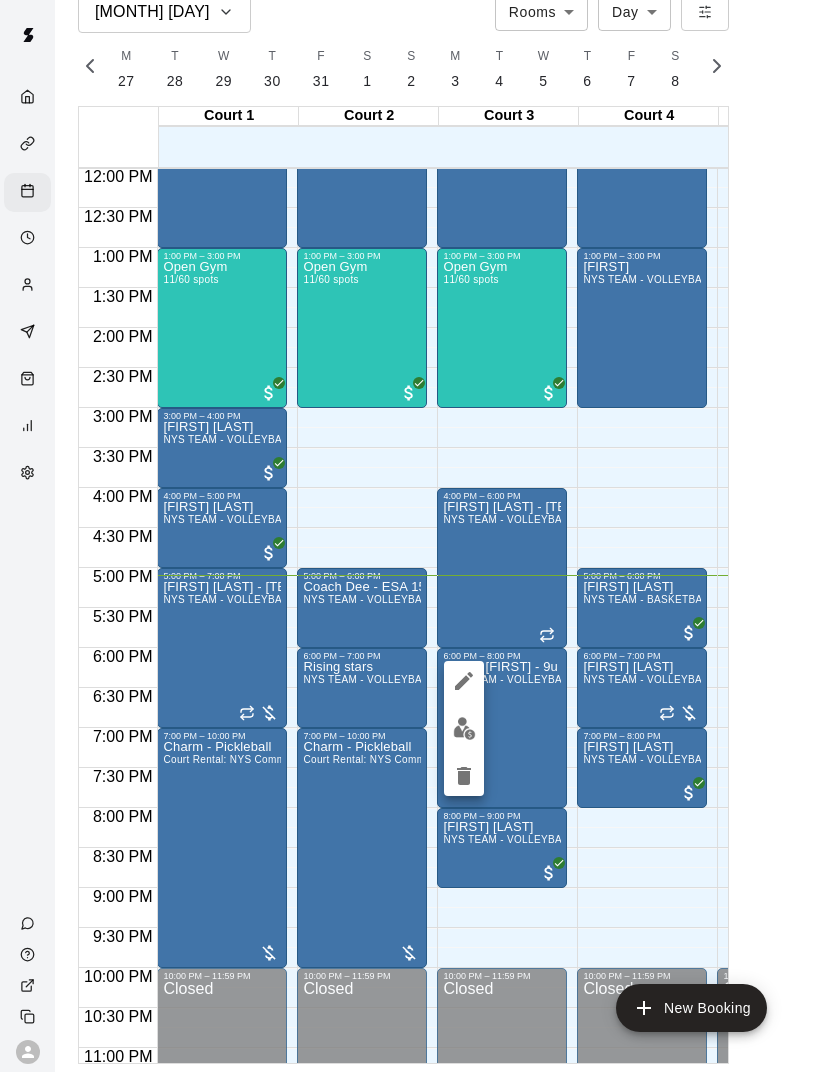 click at bounding box center (410, 536) 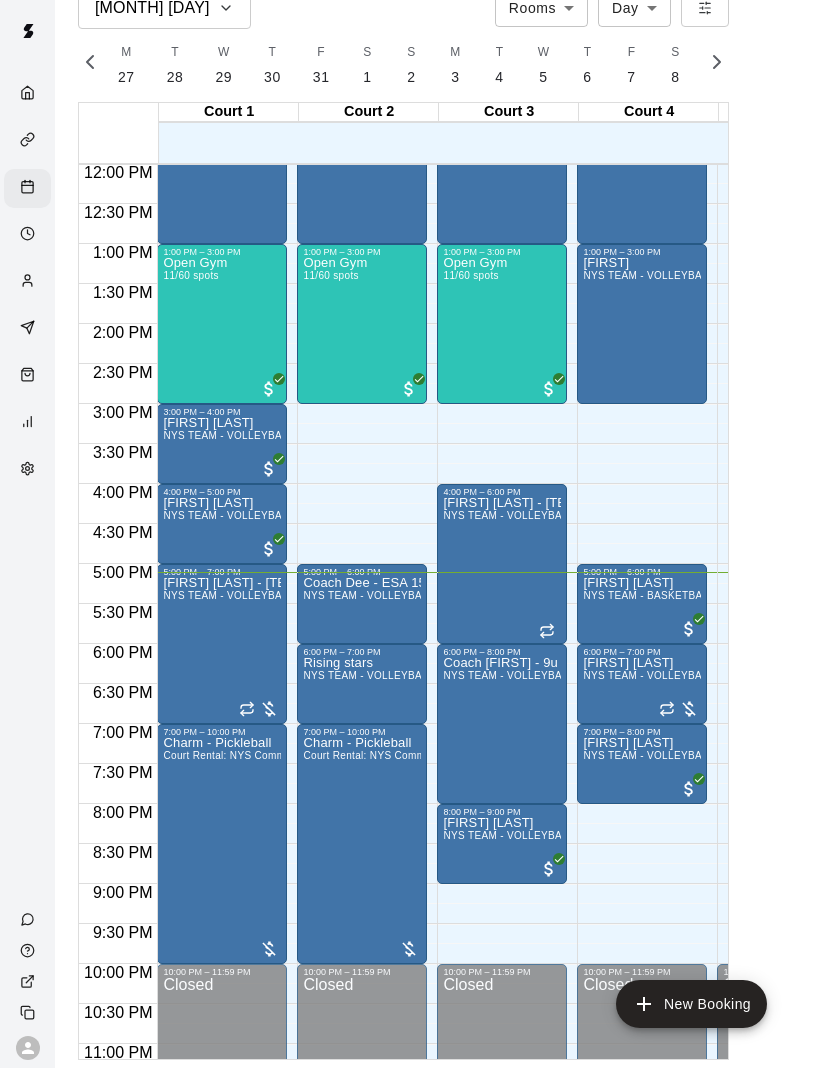 scroll, scrollTop: 32, scrollLeft: 0, axis: vertical 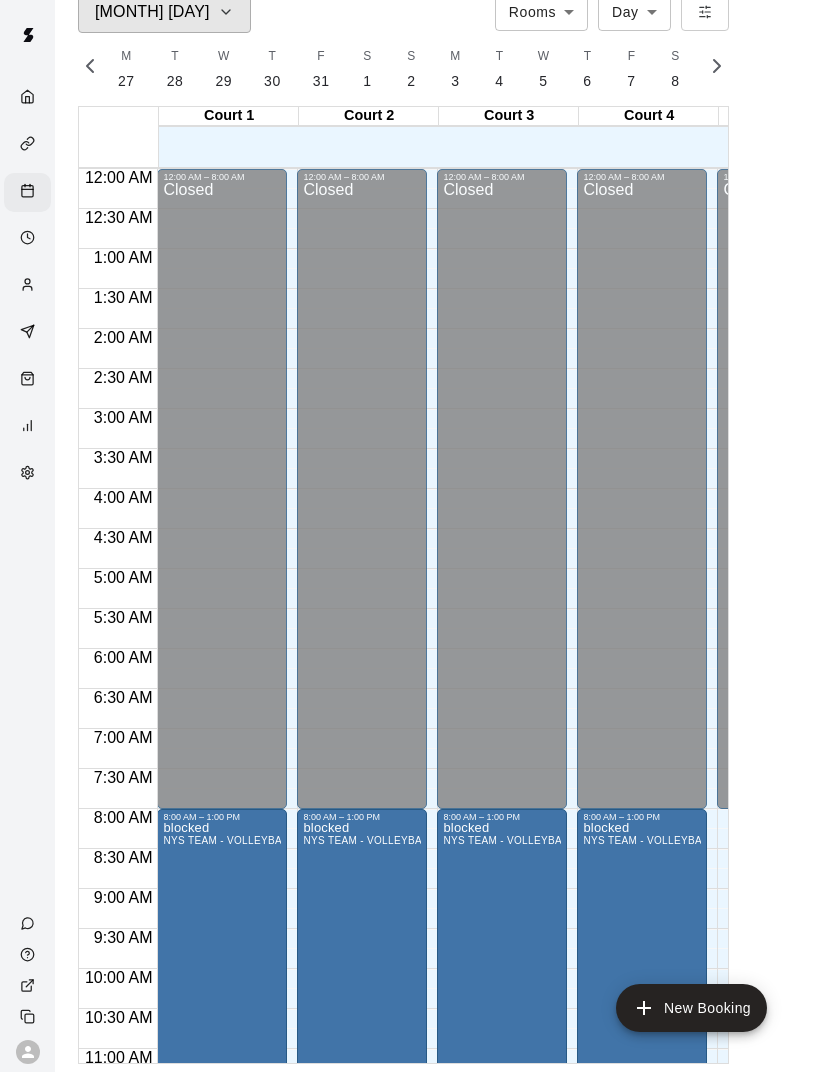 click on "[MONTH] [DAY]" at bounding box center (152, 13) 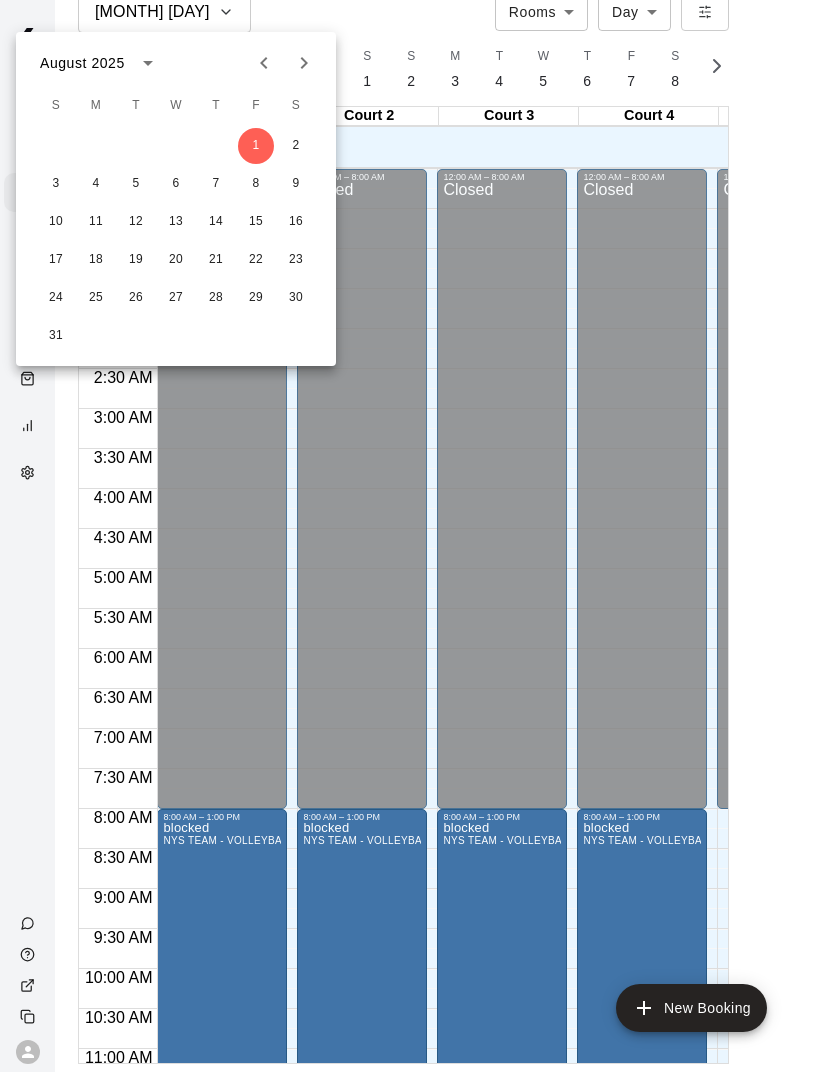 scroll, scrollTop: 0, scrollLeft: 0, axis: both 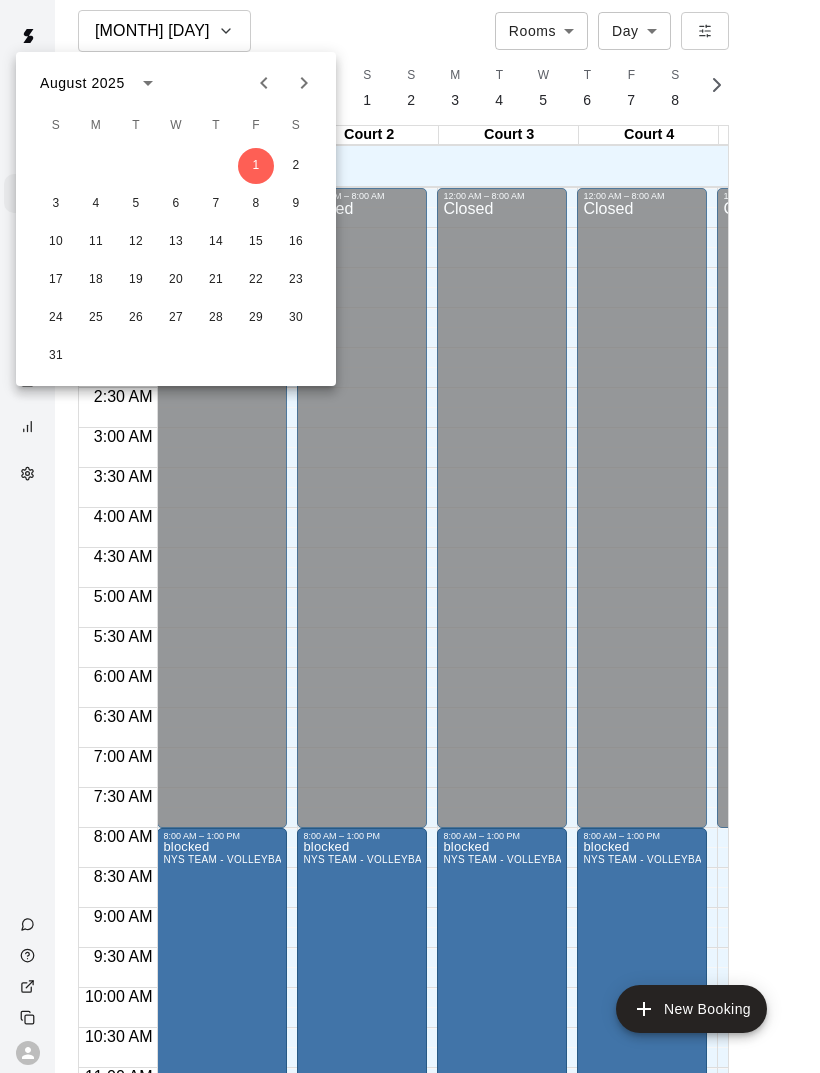 click 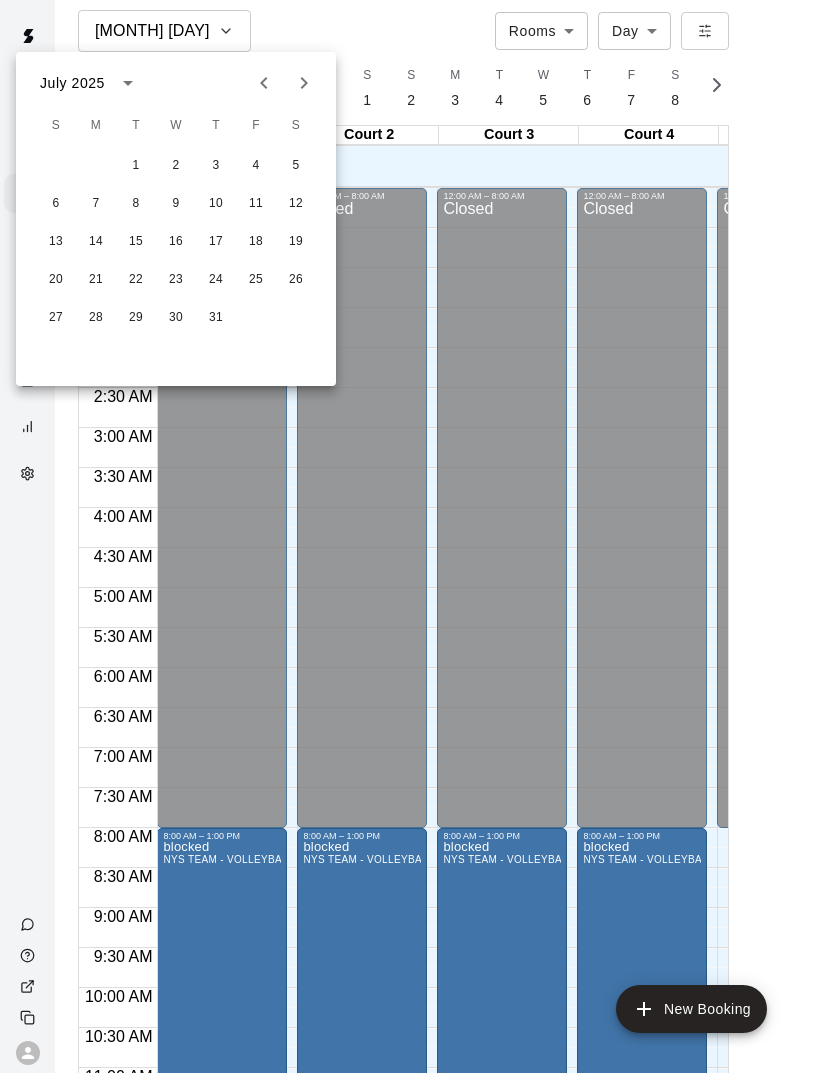 click 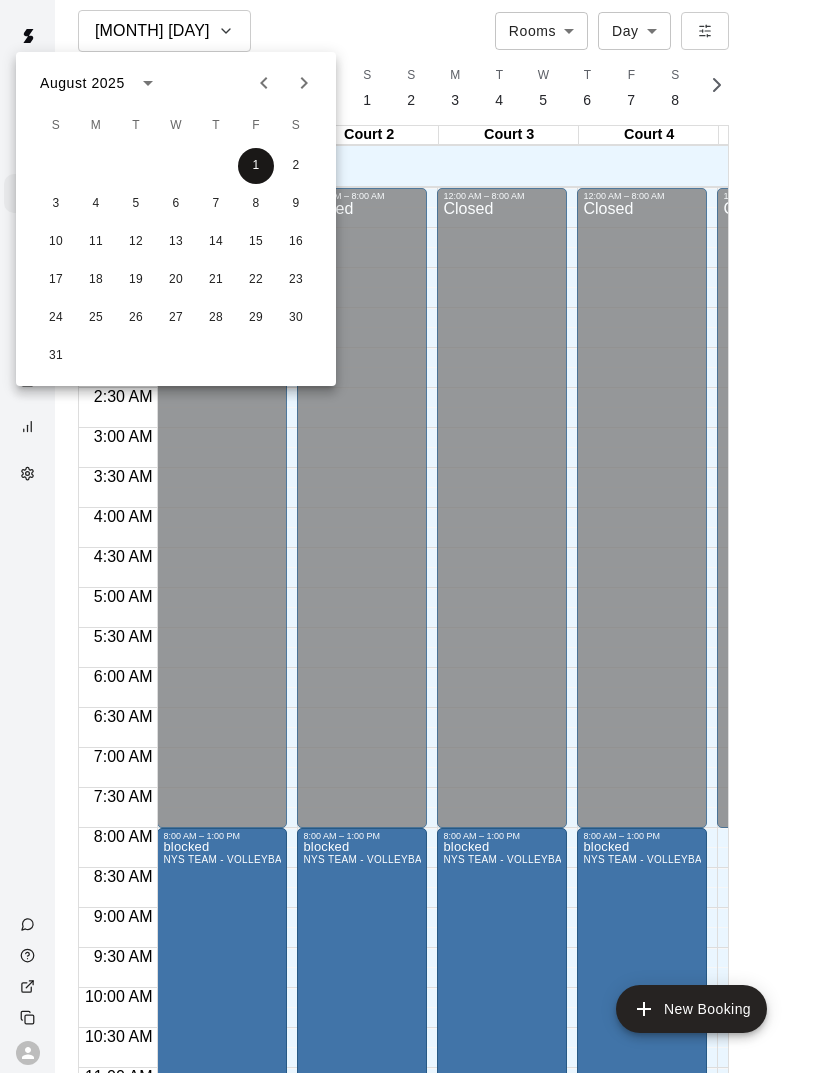 click on "1" at bounding box center (256, 166) 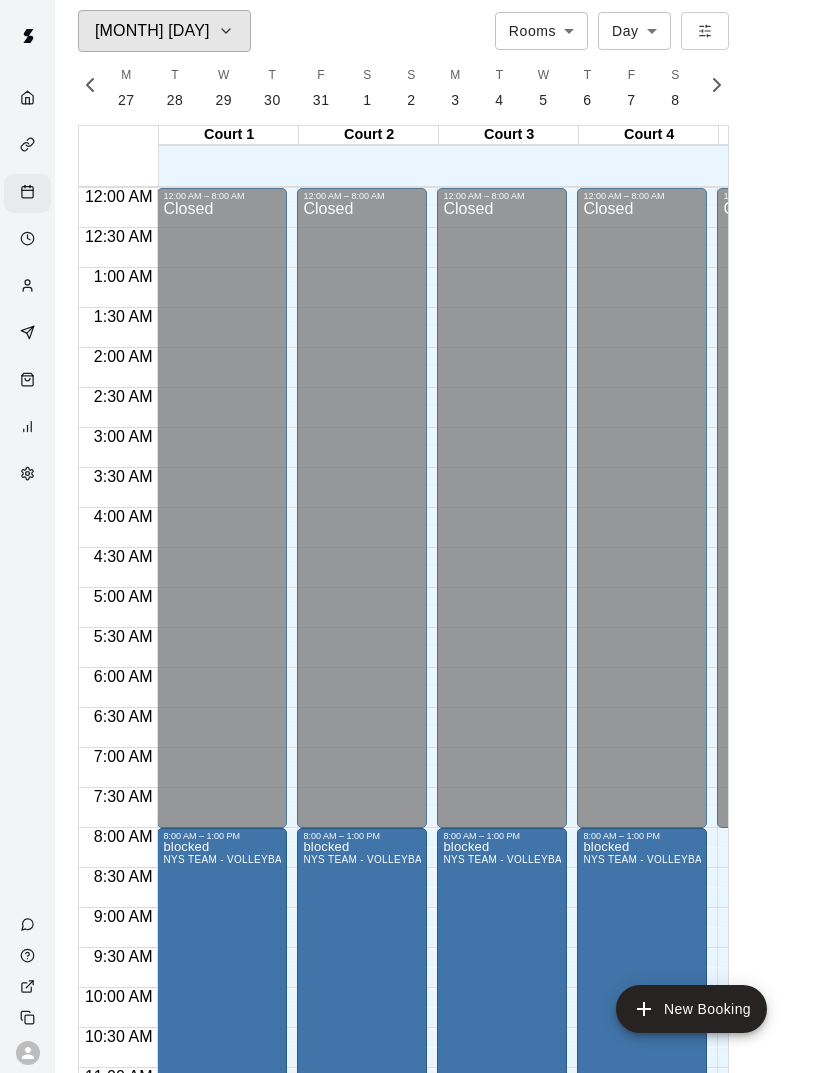 scroll, scrollTop: 54, scrollLeft: 0, axis: vertical 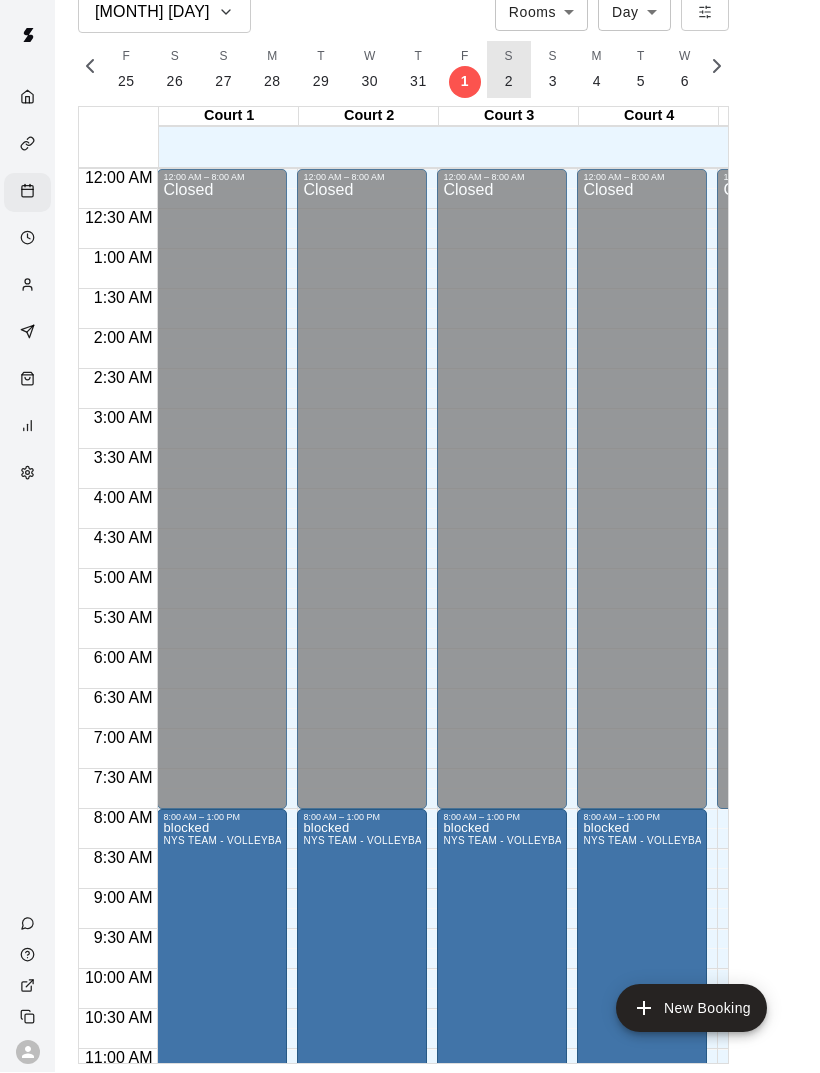 click on "S 2" at bounding box center (509, 70) 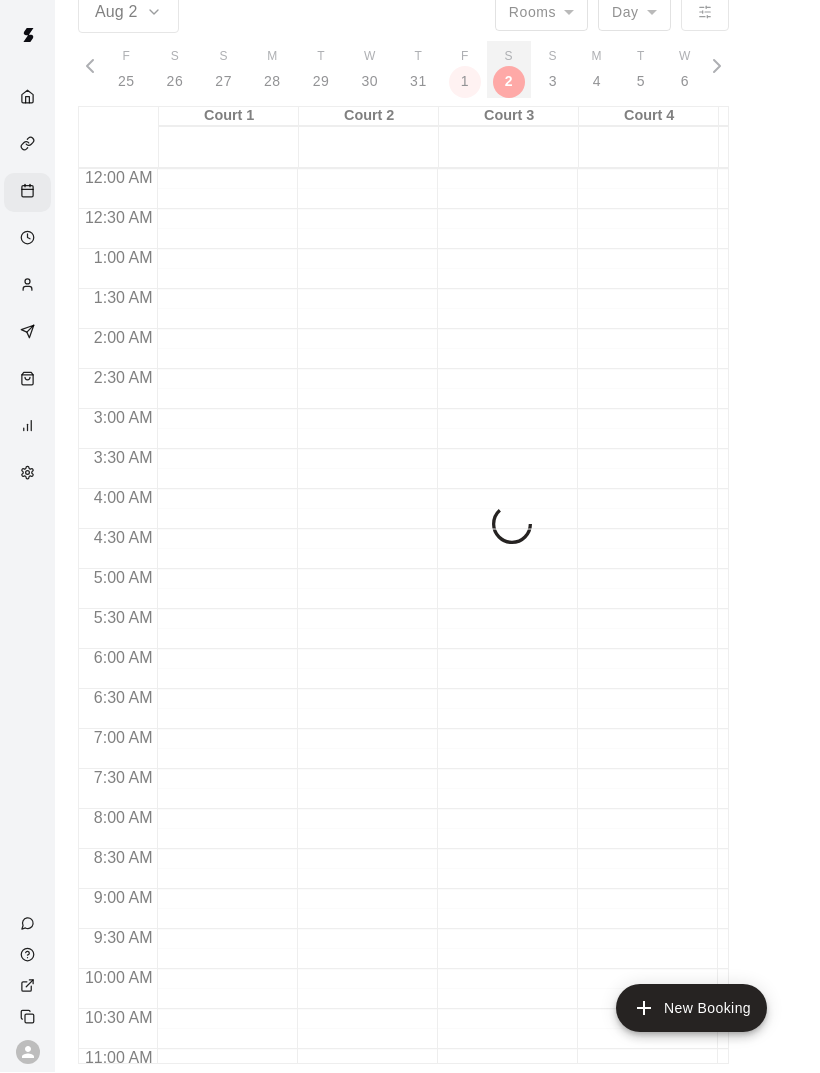 scroll, scrollTop: 0, scrollLeft: 8511, axis: horizontal 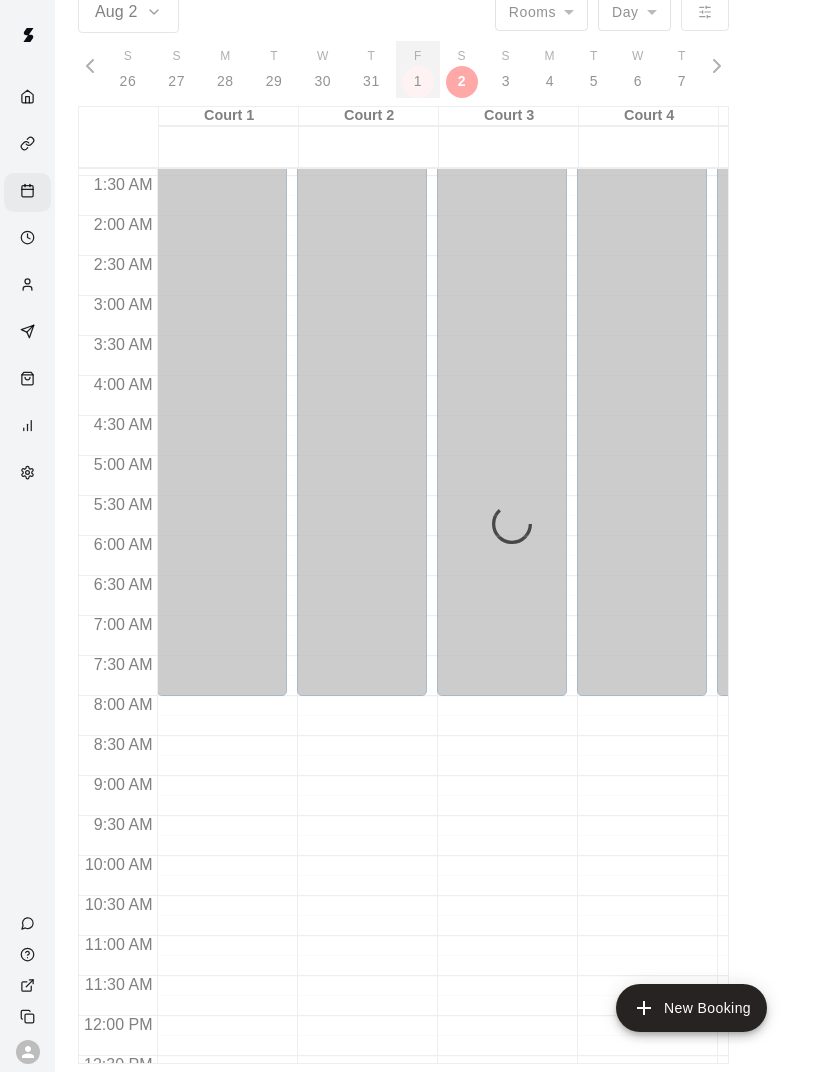click on "F 1" at bounding box center [418, 70] 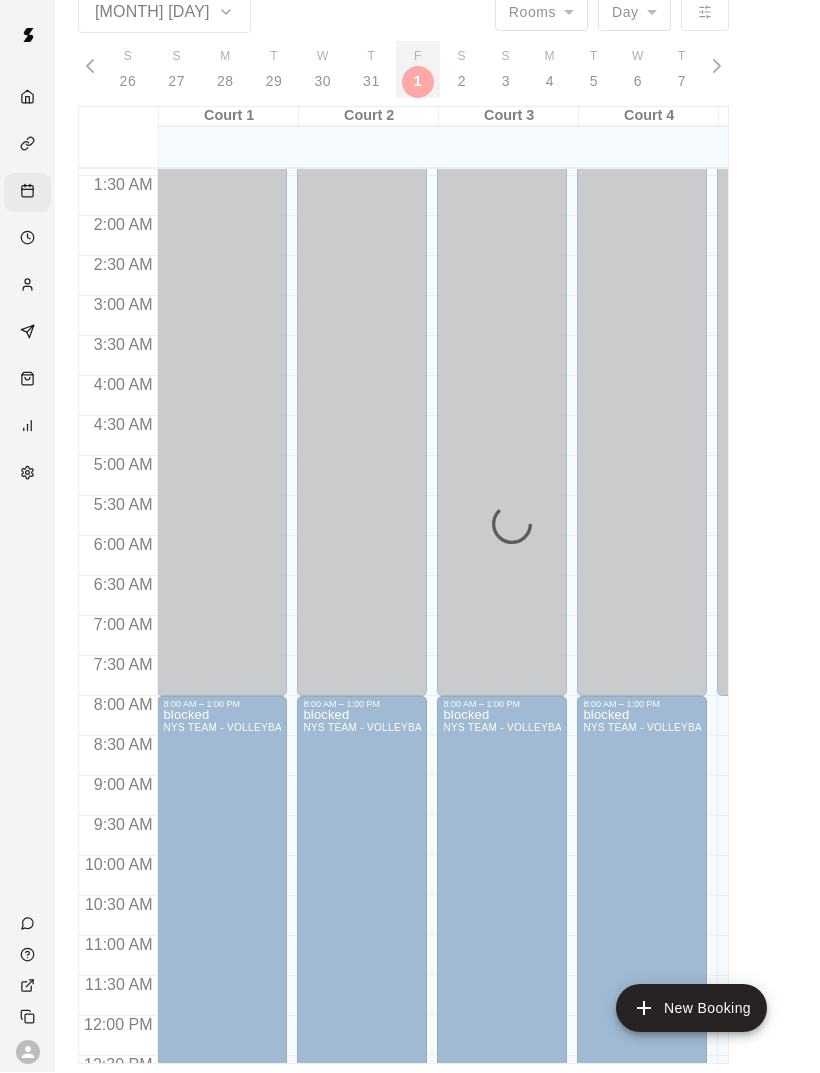 scroll, scrollTop: 114, scrollLeft: 0, axis: vertical 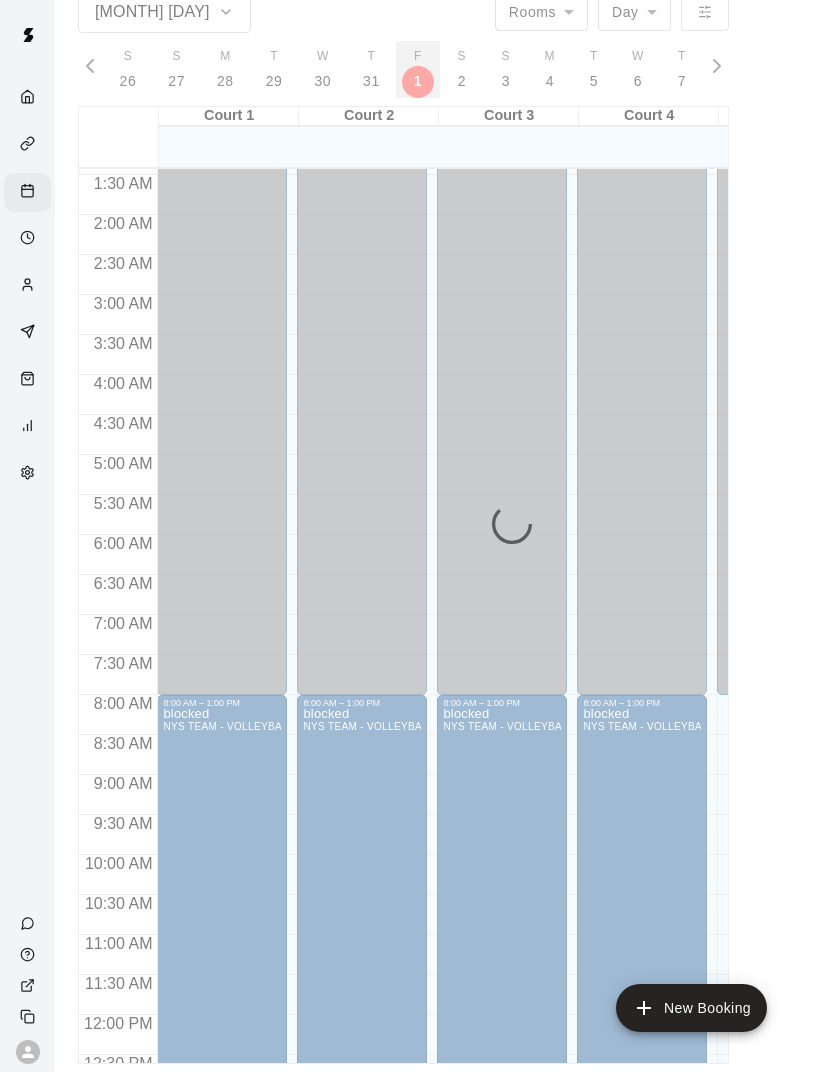 click on "F 1" at bounding box center (418, 70) 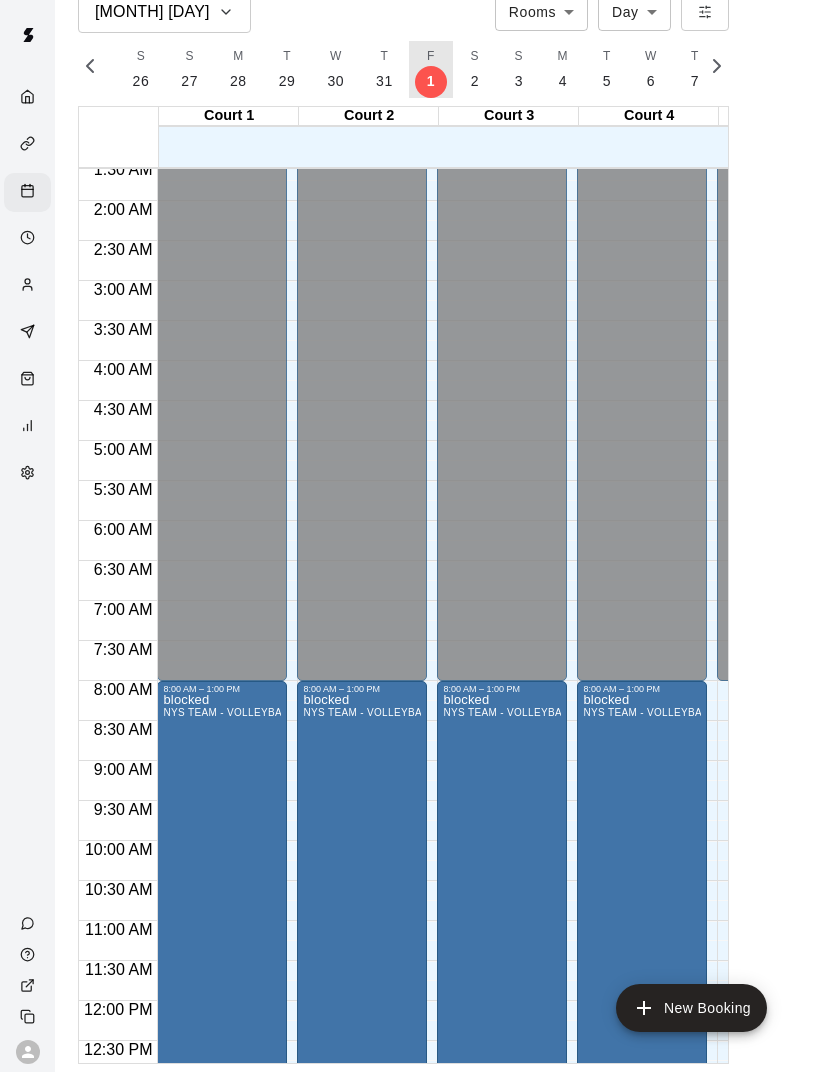 scroll, scrollTop: 419, scrollLeft: -7, axis: both 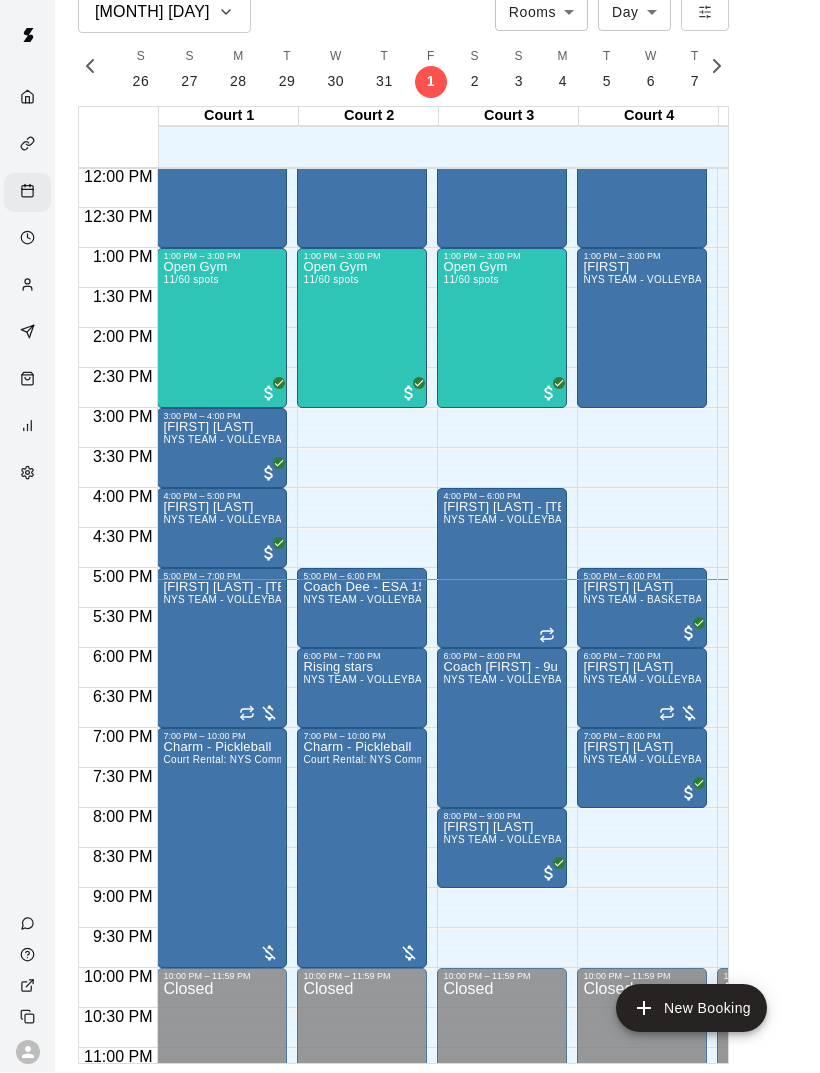 click on "New Booking" at bounding box center [691, 1009] 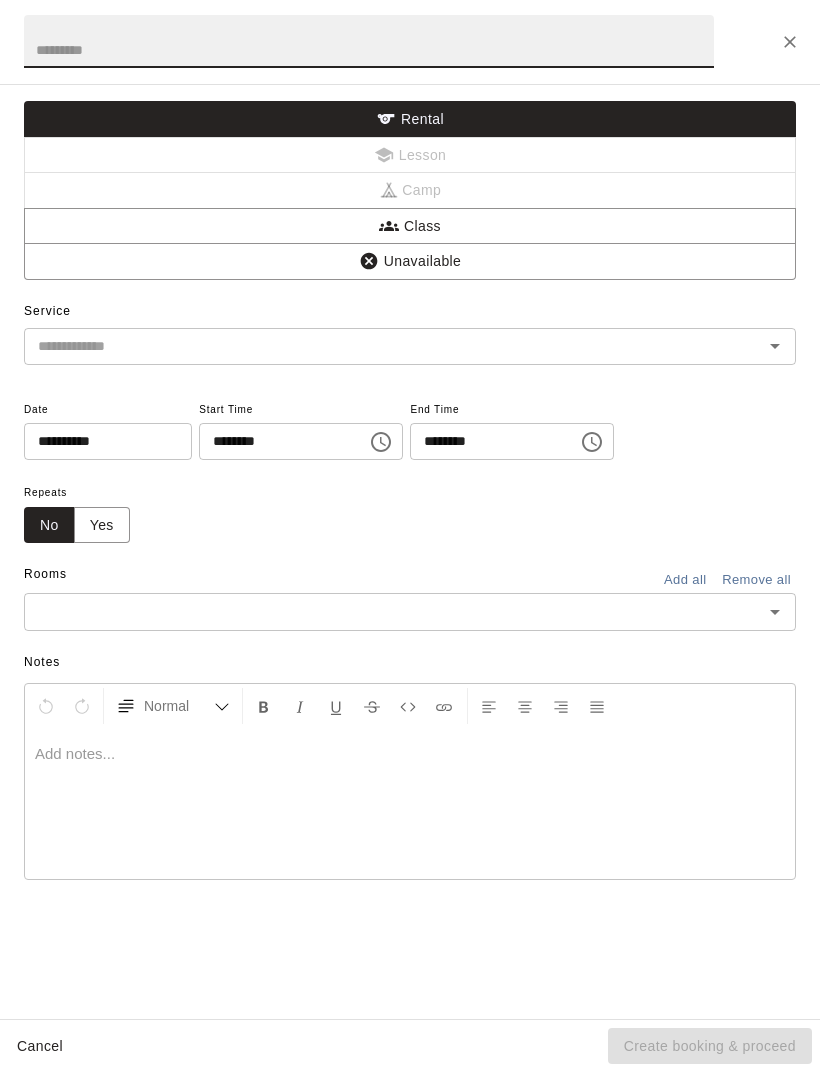 click at bounding box center [369, 42] 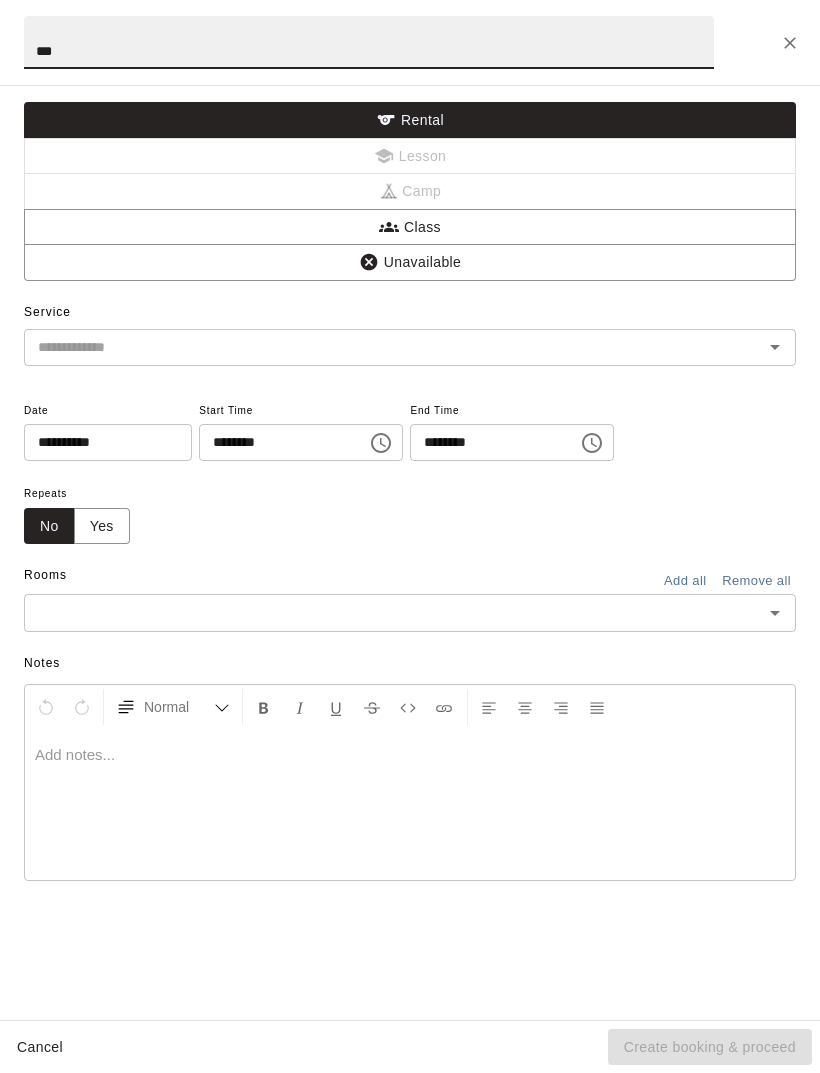 type on "***" 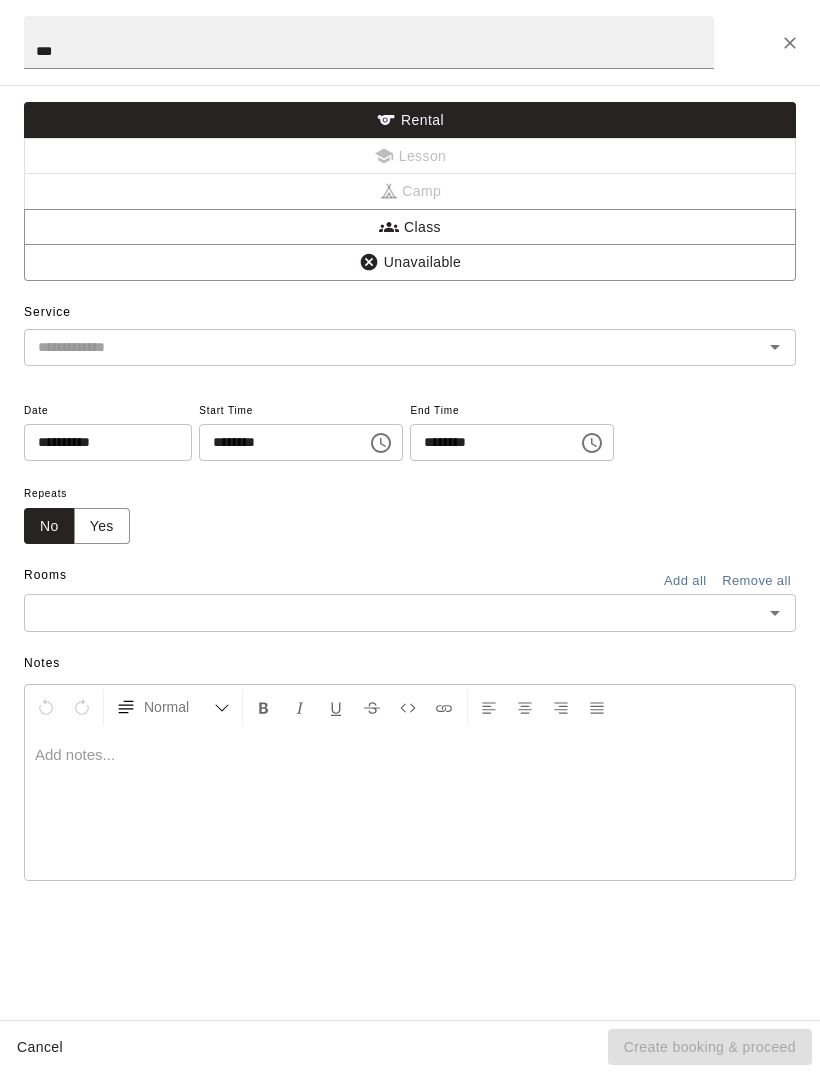click on "Rental" at bounding box center [410, 120] 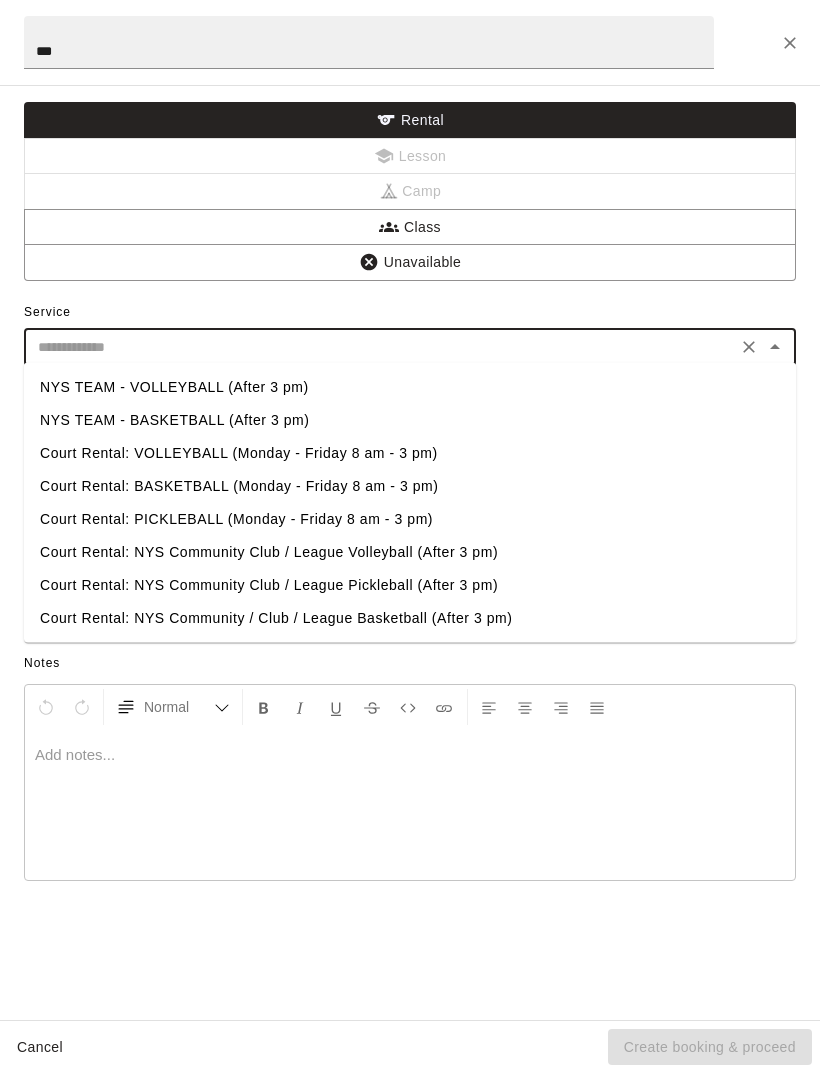 click on "NYS TEAM - VOLLEYBALL (After 3 pm)" at bounding box center (410, 387) 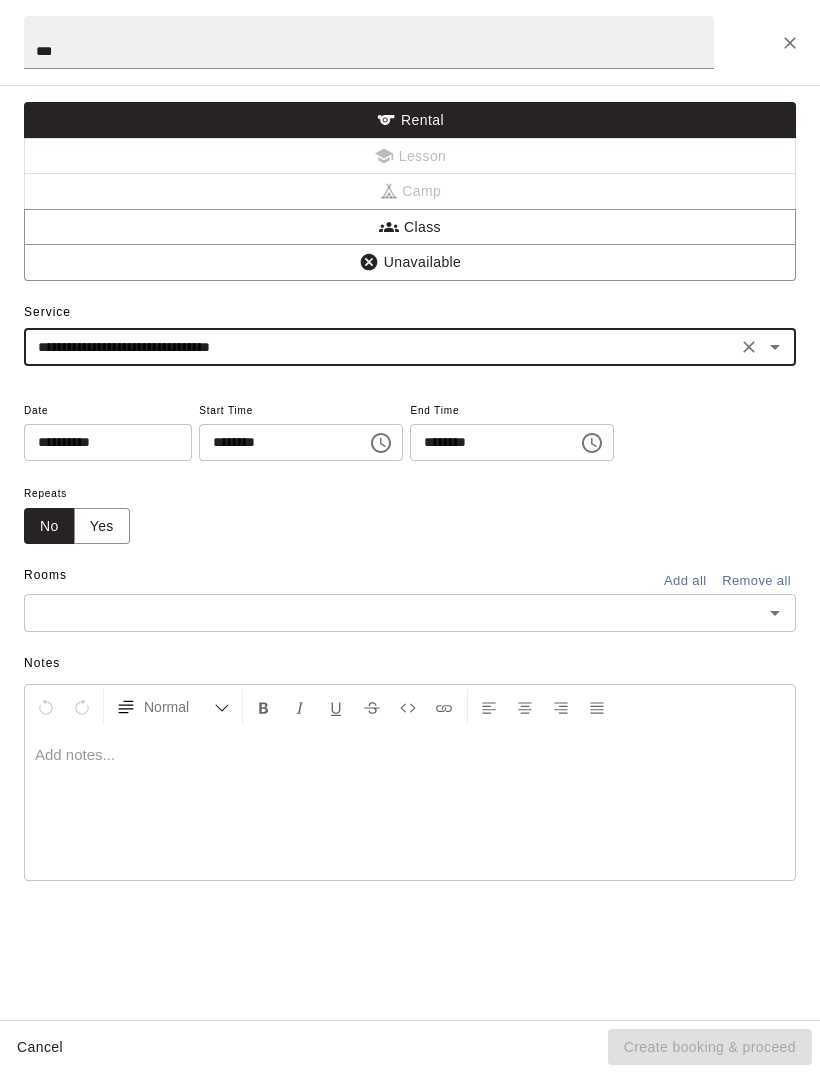 click 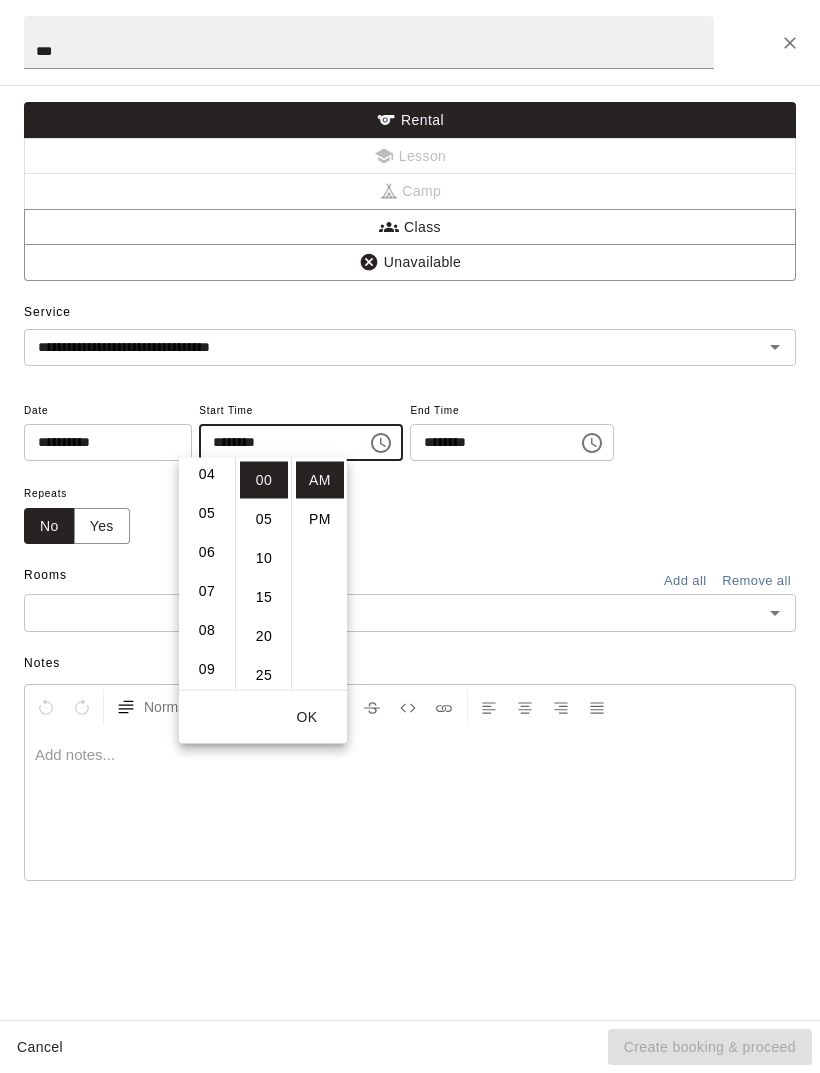 click on "08" at bounding box center (207, 630) 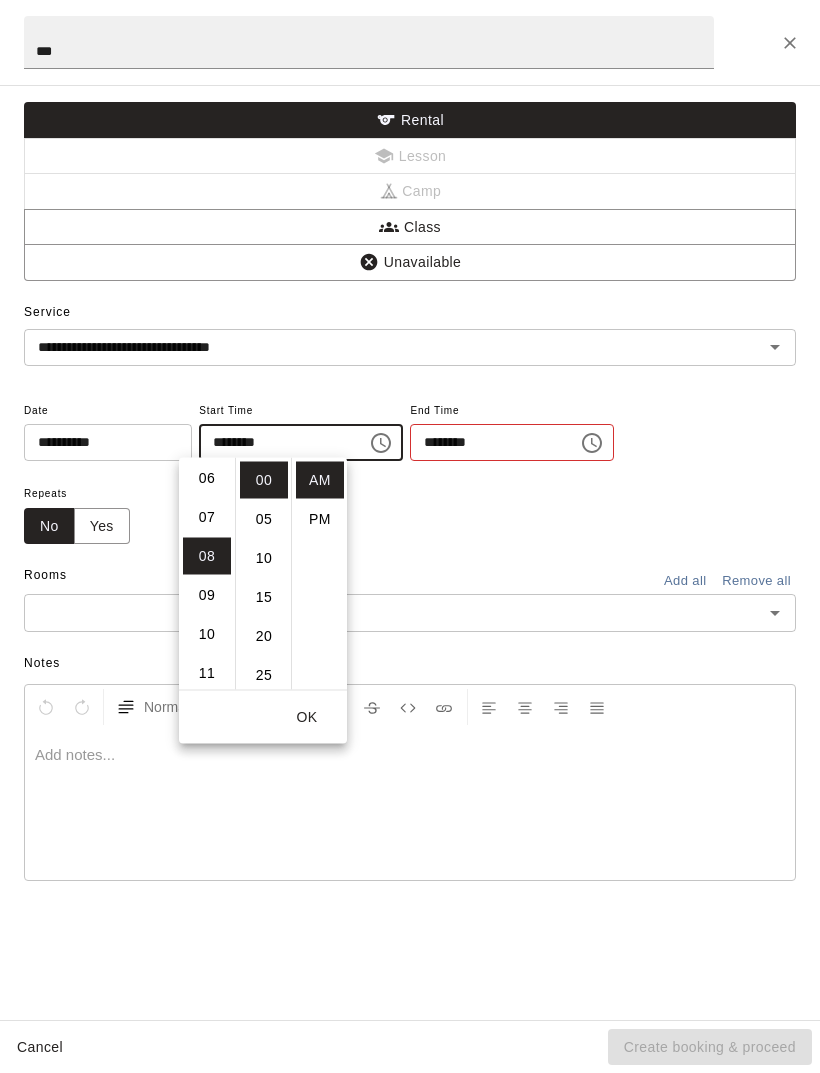 scroll, scrollTop: 312, scrollLeft: 0, axis: vertical 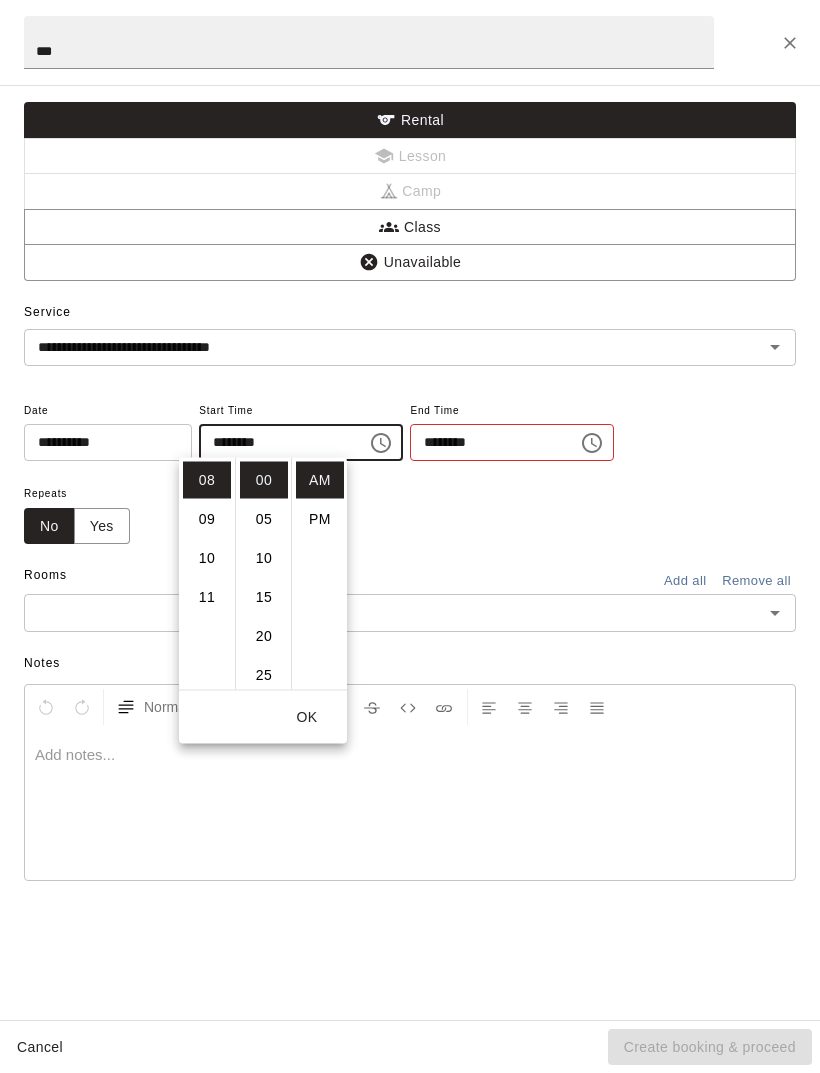 click on "PM" at bounding box center (320, 519) 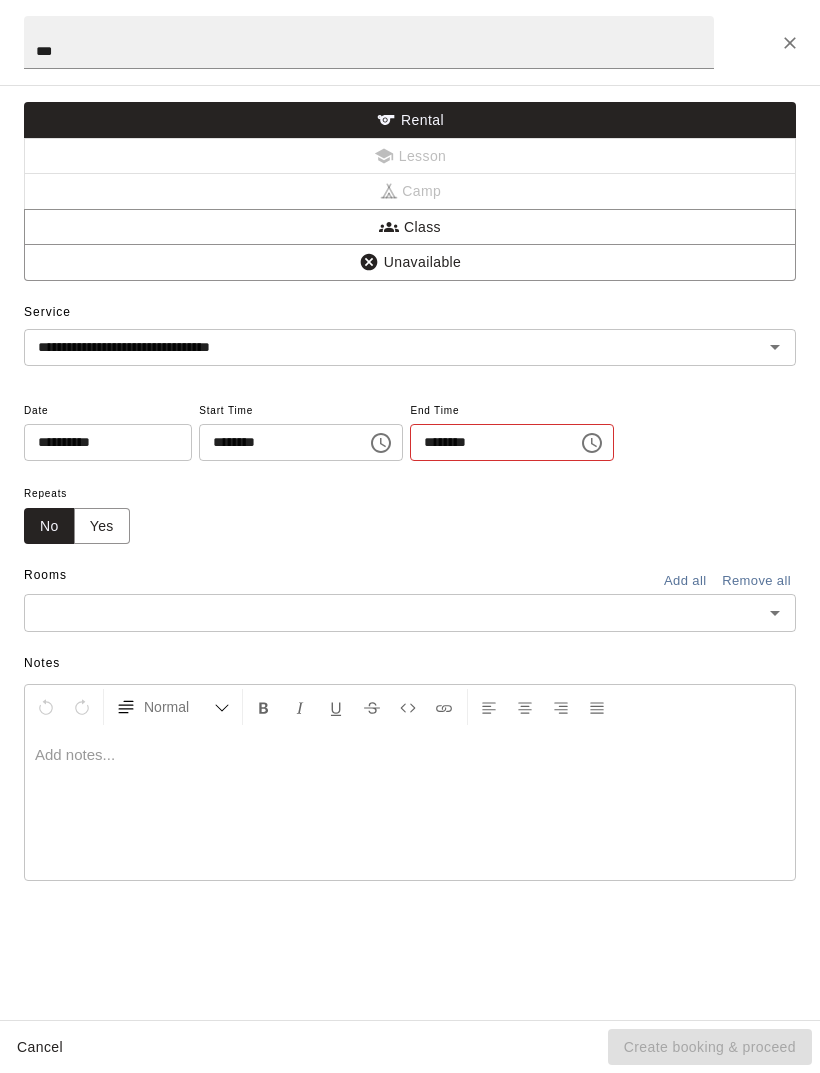 type on "********" 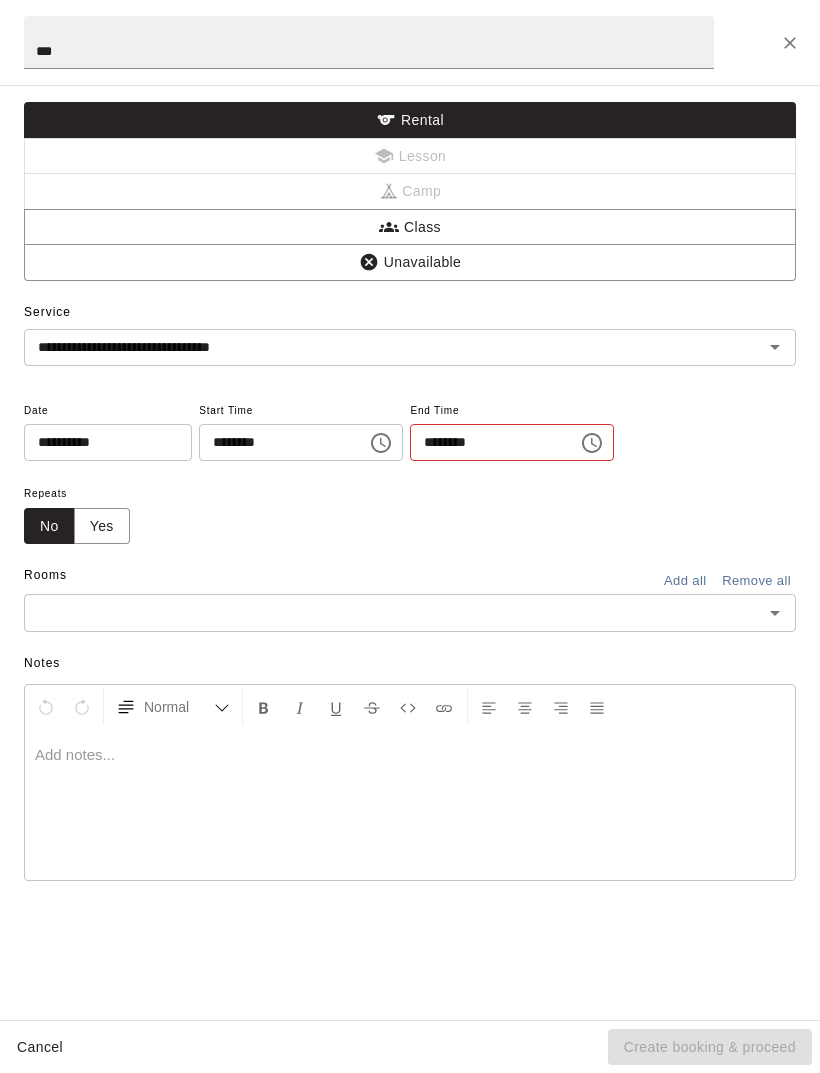 scroll, scrollTop: 35, scrollLeft: 0, axis: vertical 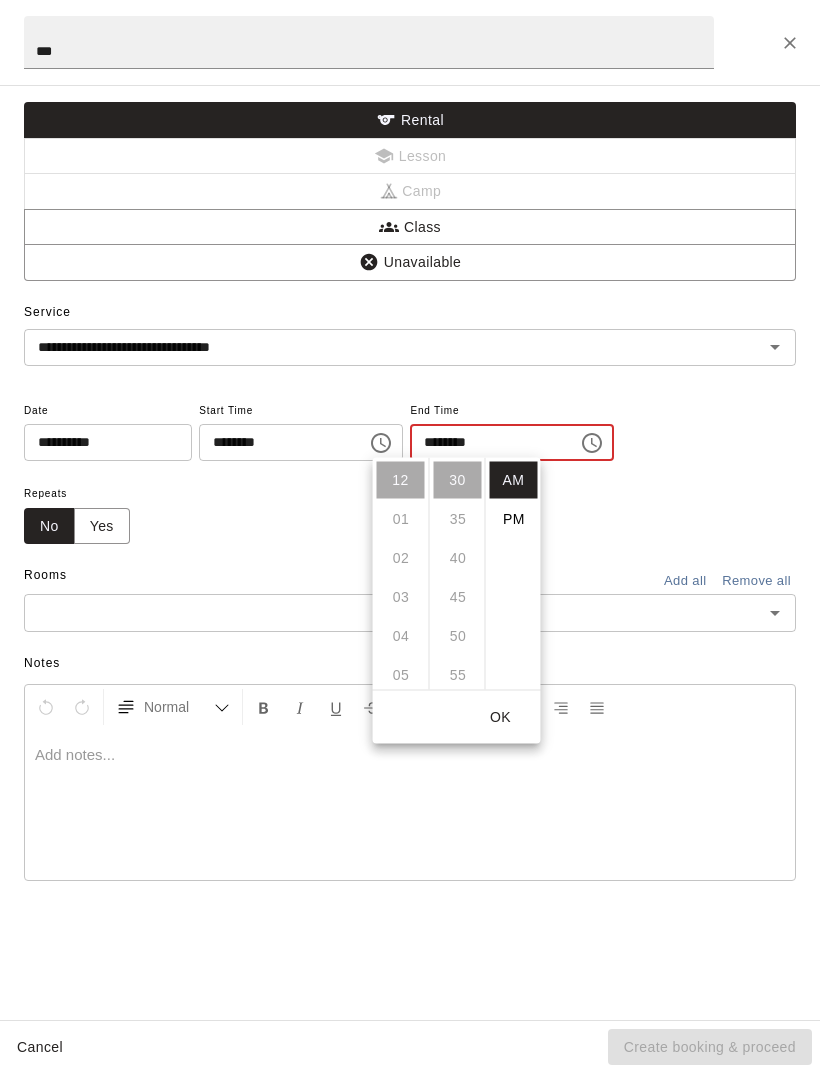 click on "PM" at bounding box center [514, 519] 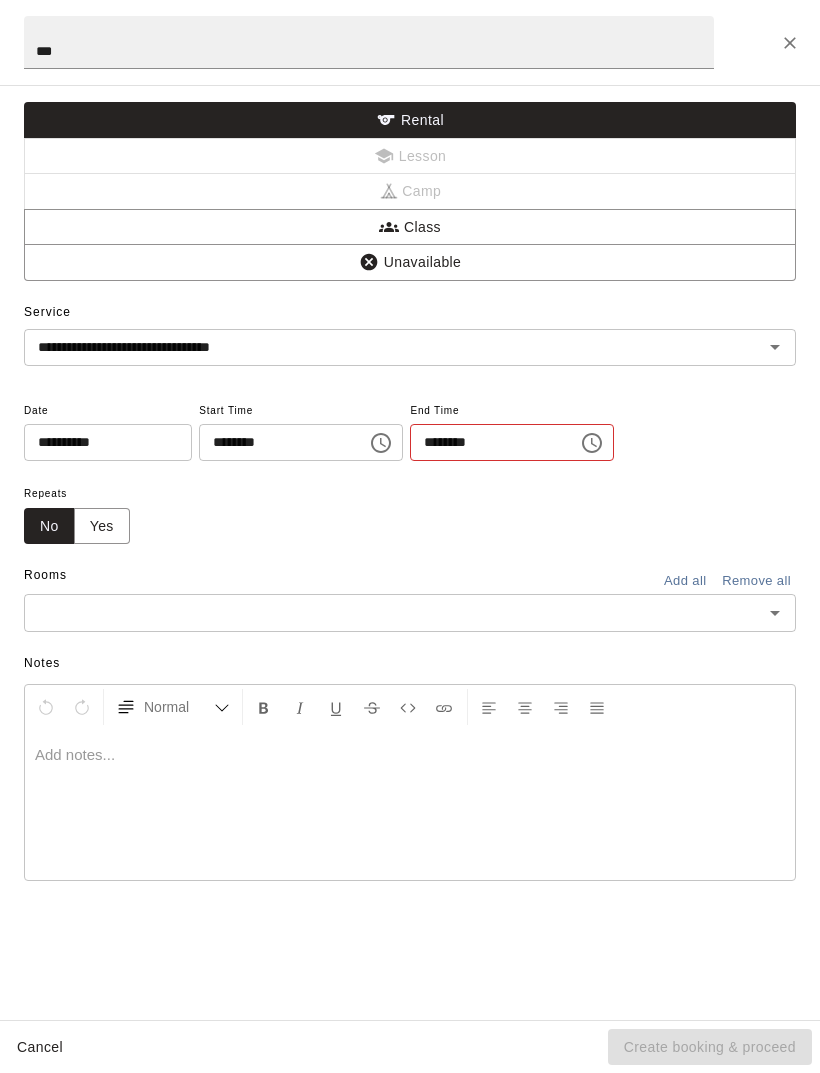 scroll, scrollTop: 0, scrollLeft: 0, axis: both 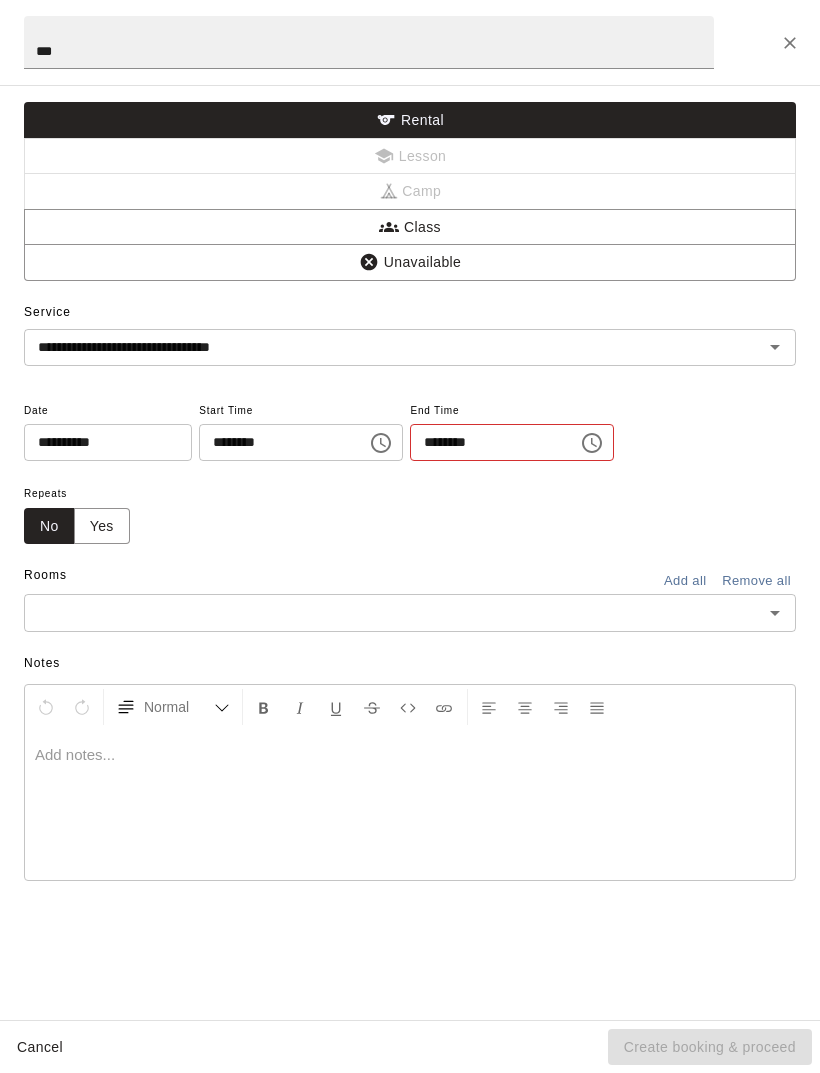 click on "********" at bounding box center (487, 442) 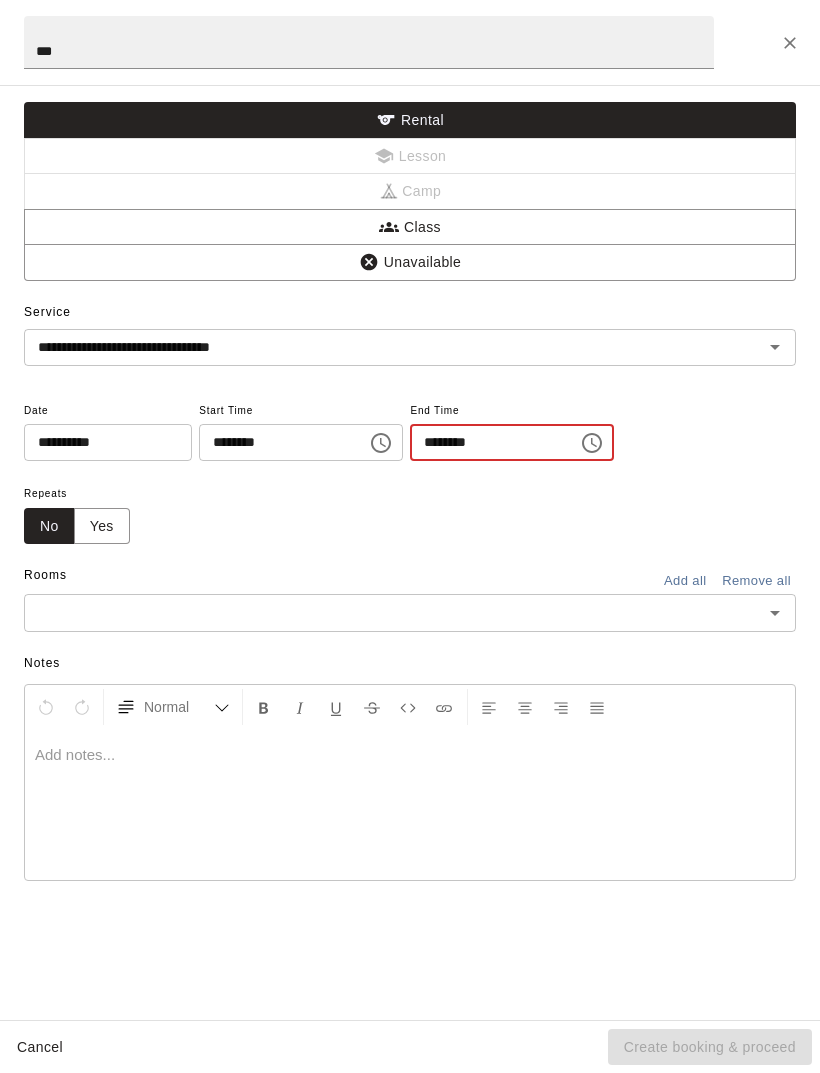 click 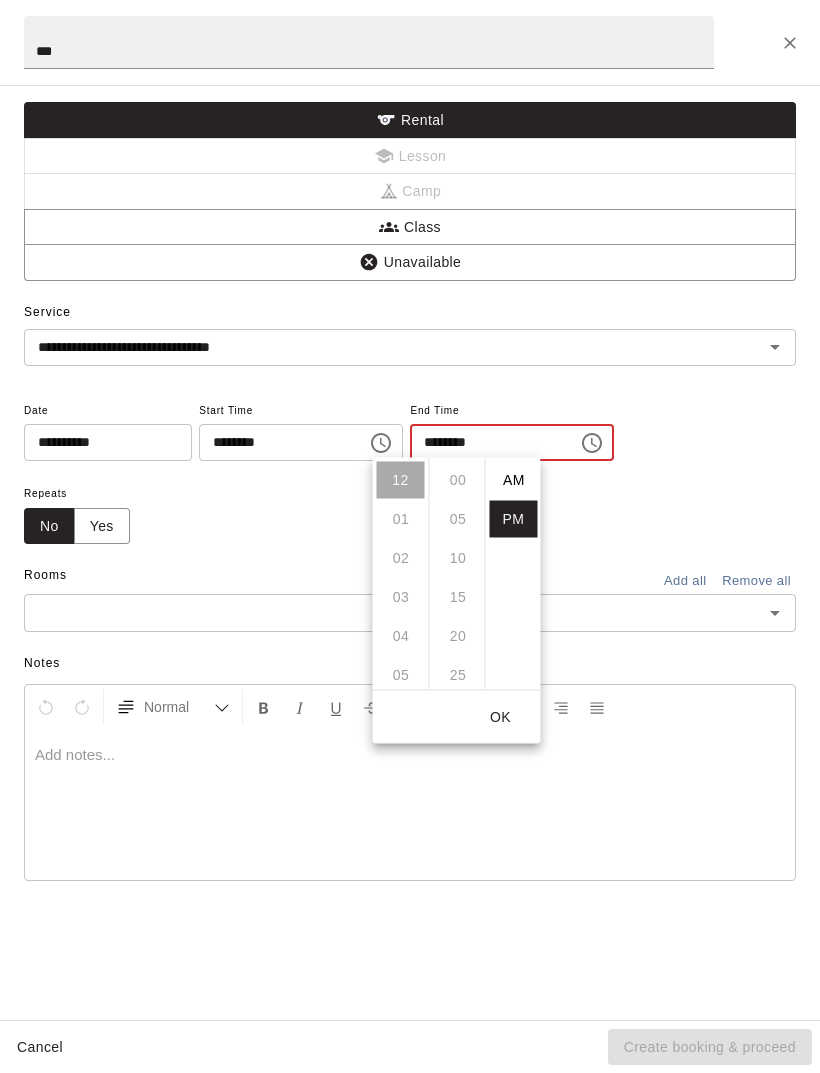 scroll, scrollTop: 234, scrollLeft: 0, axis: vertical 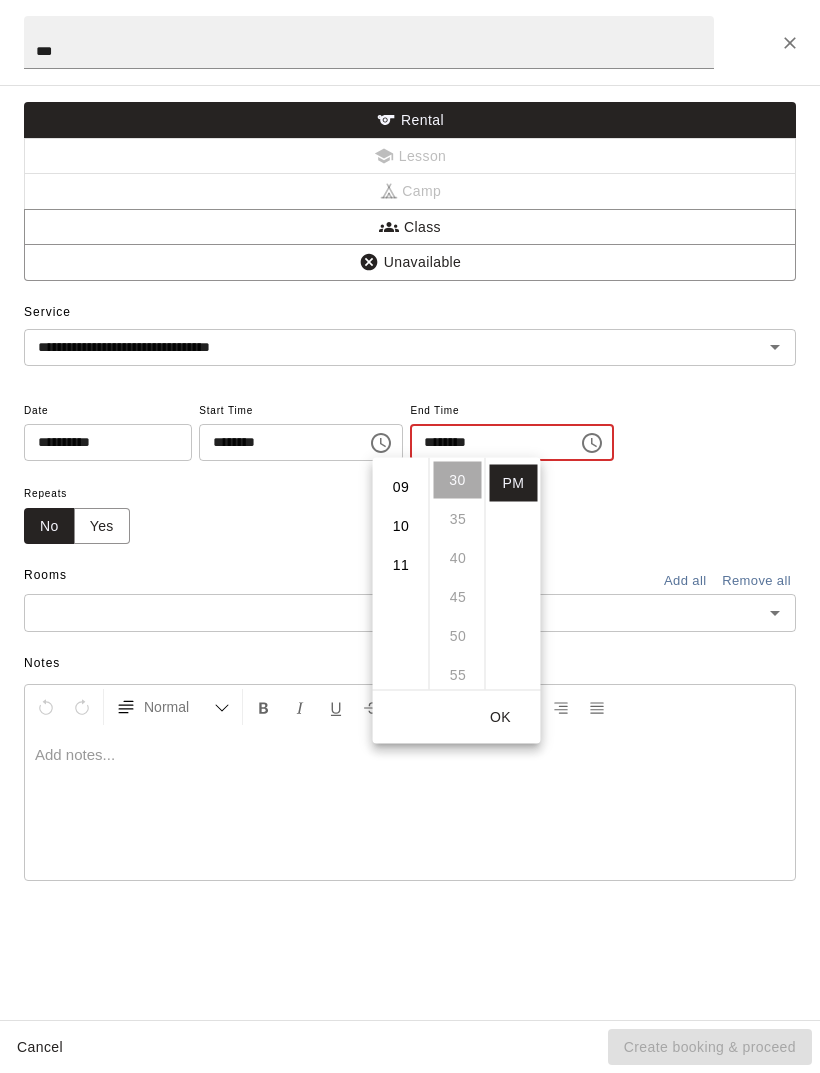 click on "10" at bounding box center [401, 526] 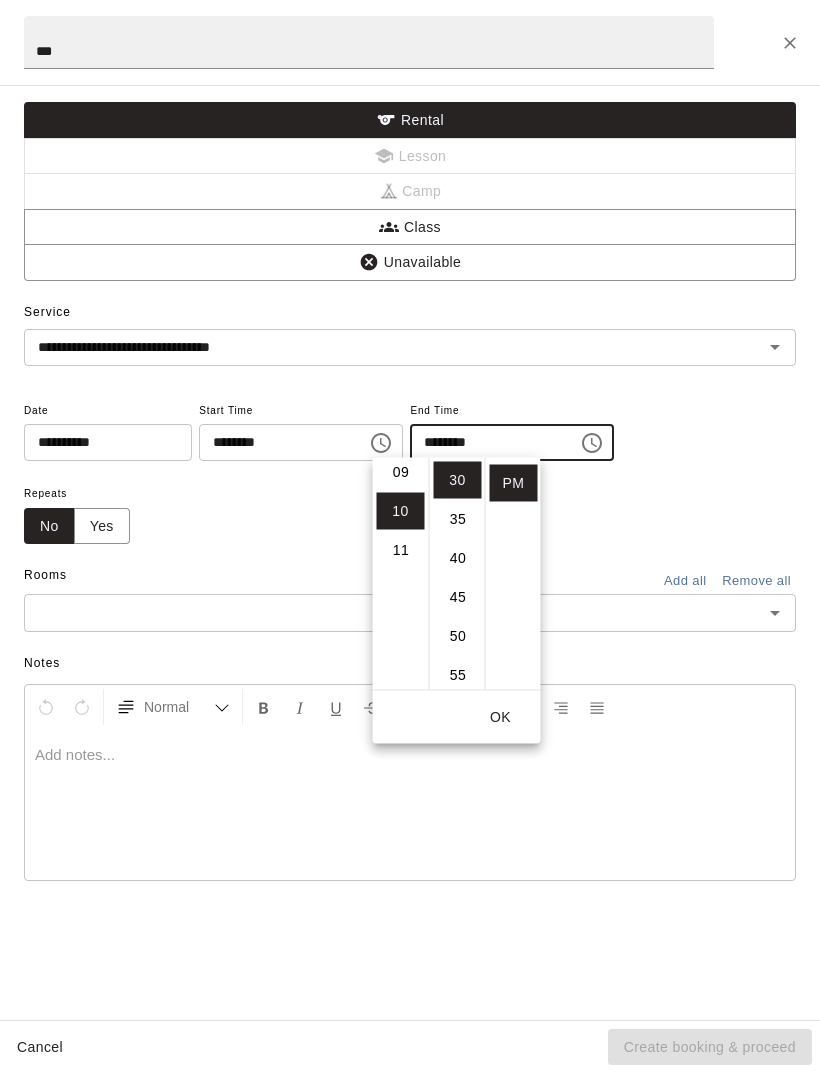 scroll, scrollTop: 390, scrollLeft: 0, axis: vertical 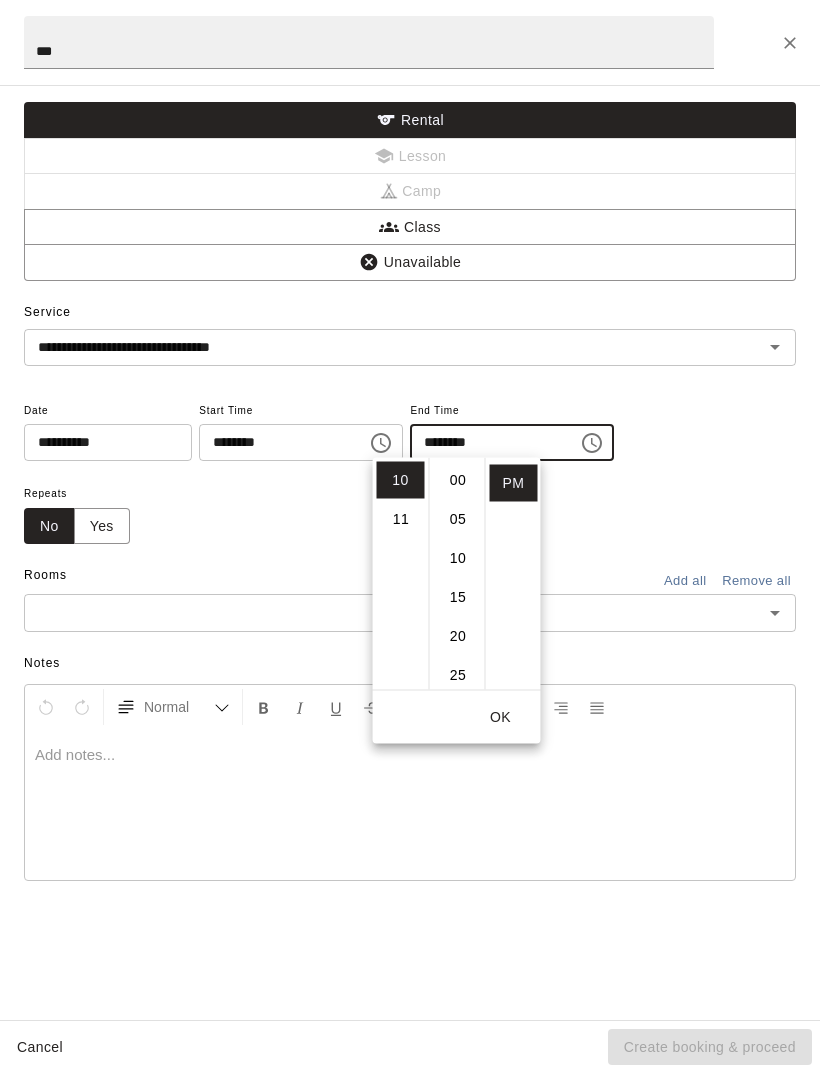 click on "00" at bounding box center [458, 480] 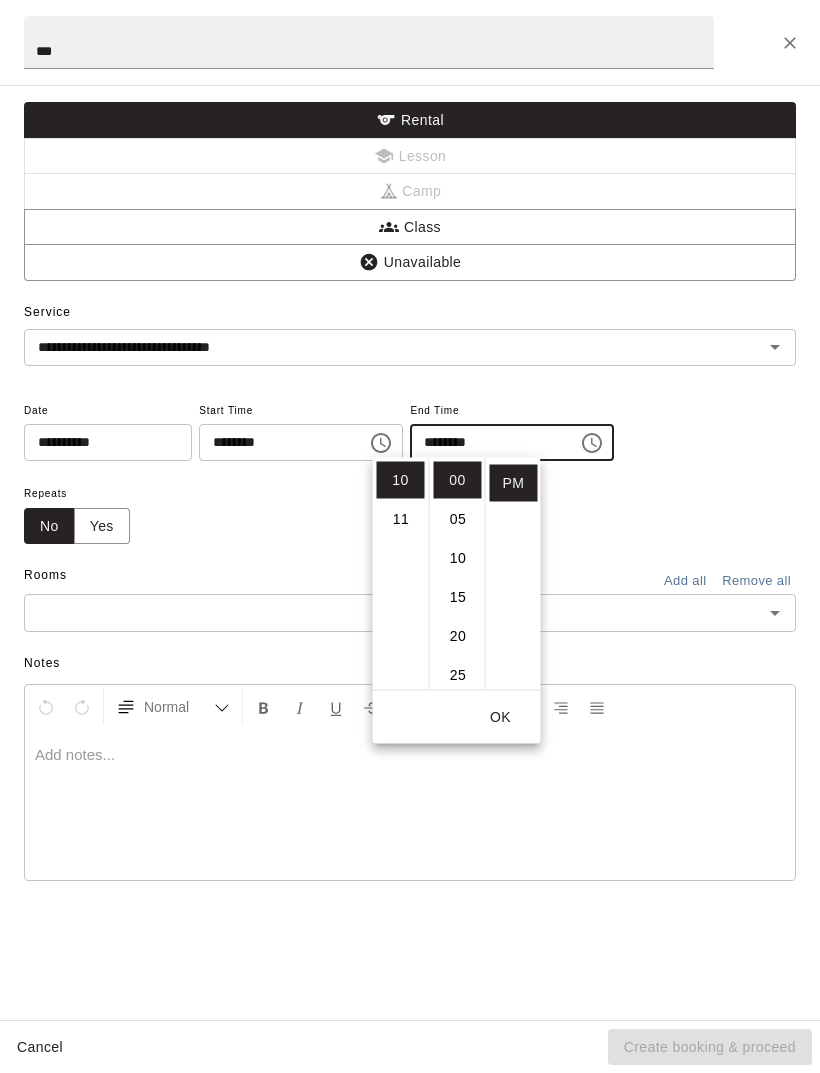 click on "OK" at bounding box center (501, 717) 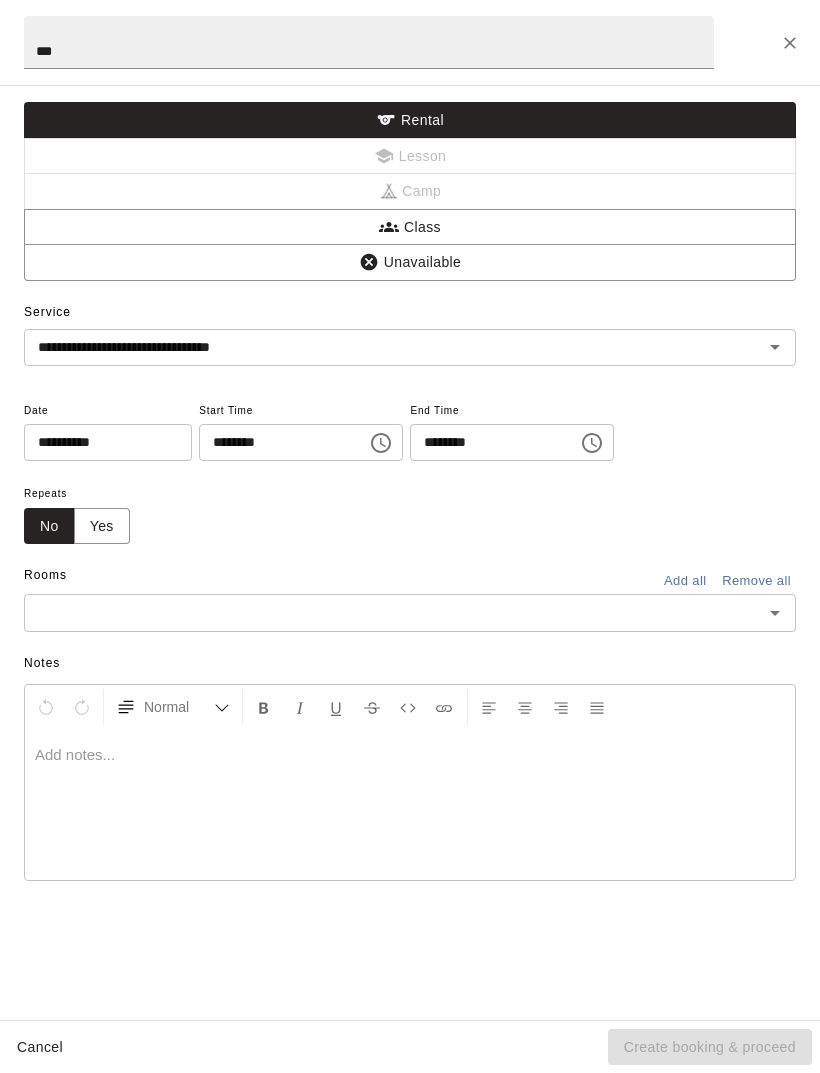 click at bounding box center [393, 612] 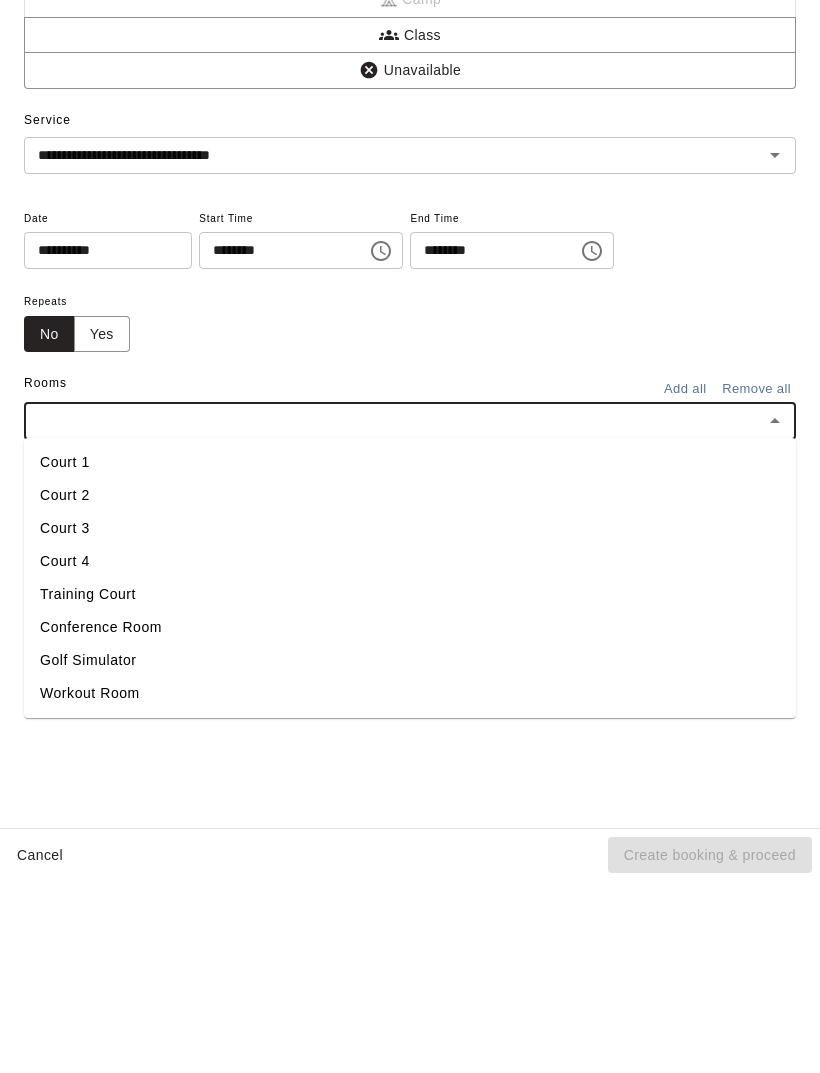 click on "Court 4" at bounding box center (410, 753) 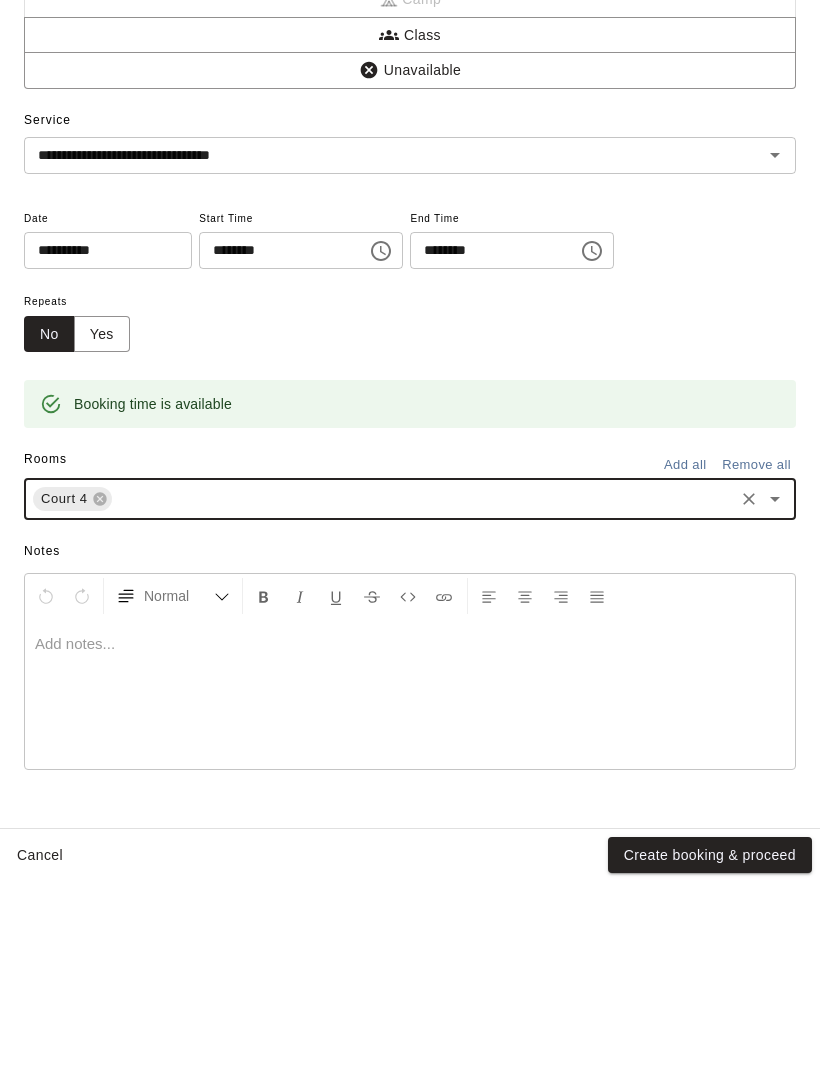 click on "Create booking & proceed" at bounding box center [710, 1047] 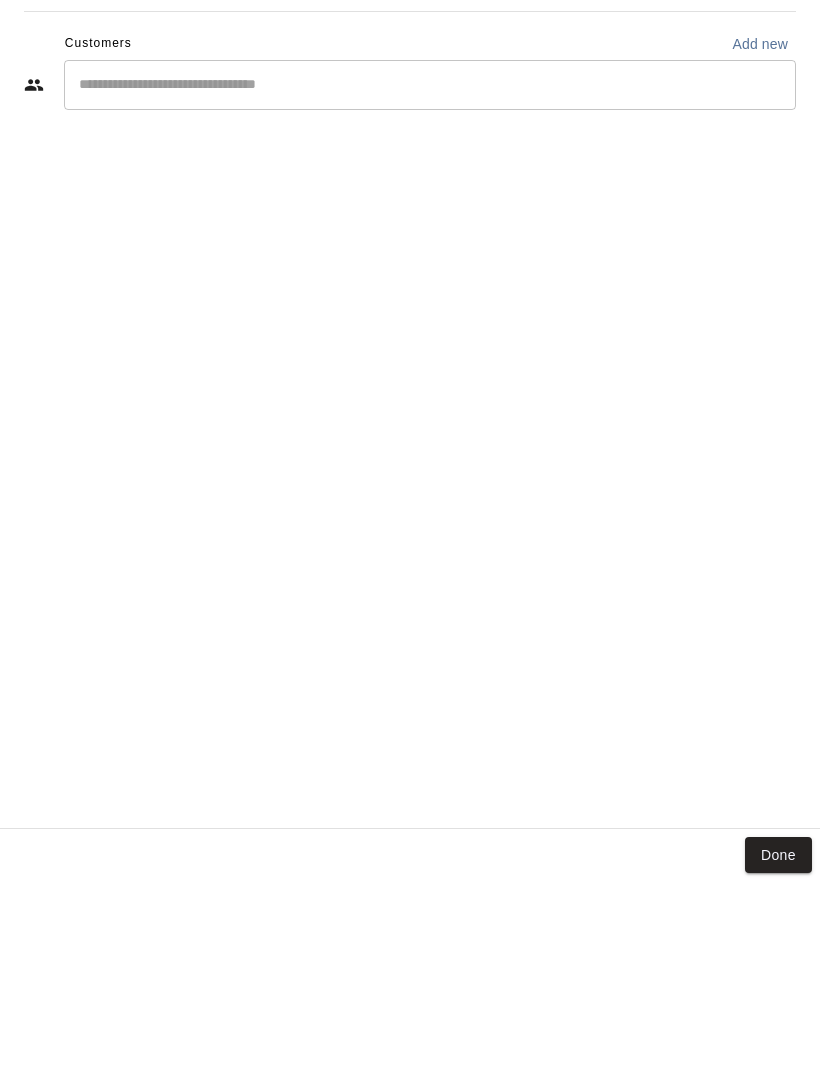 click on "Done" at bounding box center (778, 1047) 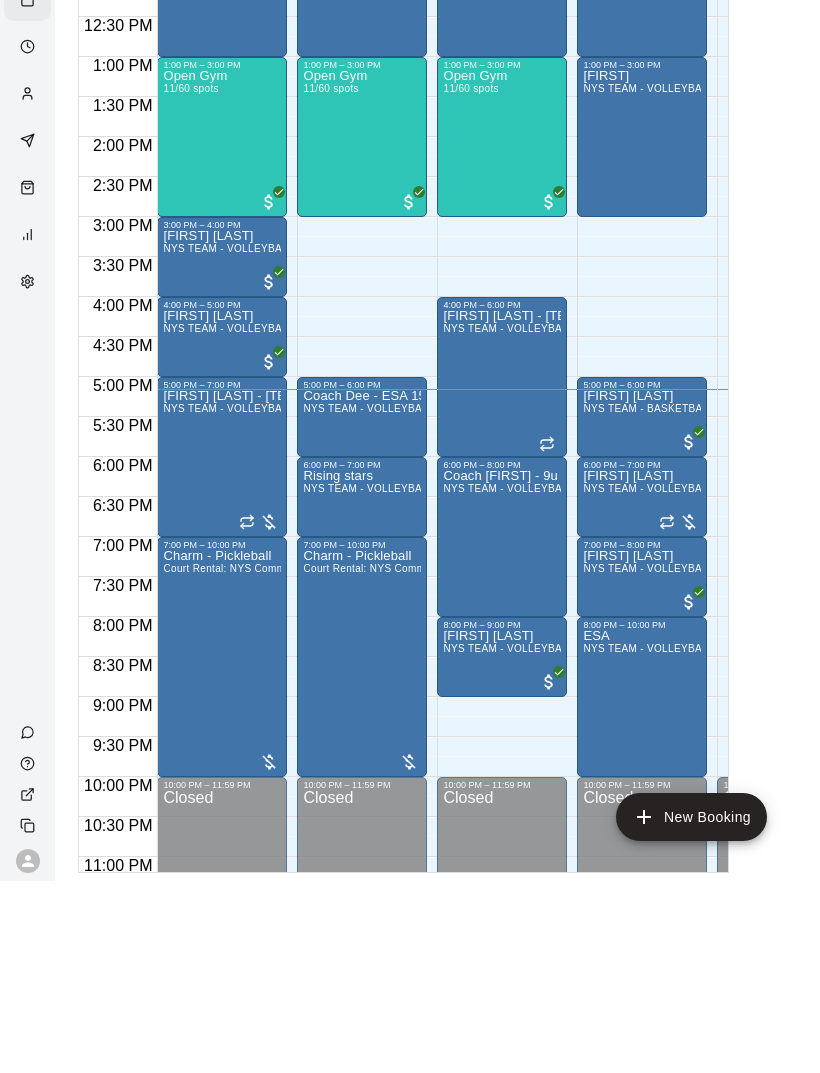 click on "31" at bounding box center (384, 82) 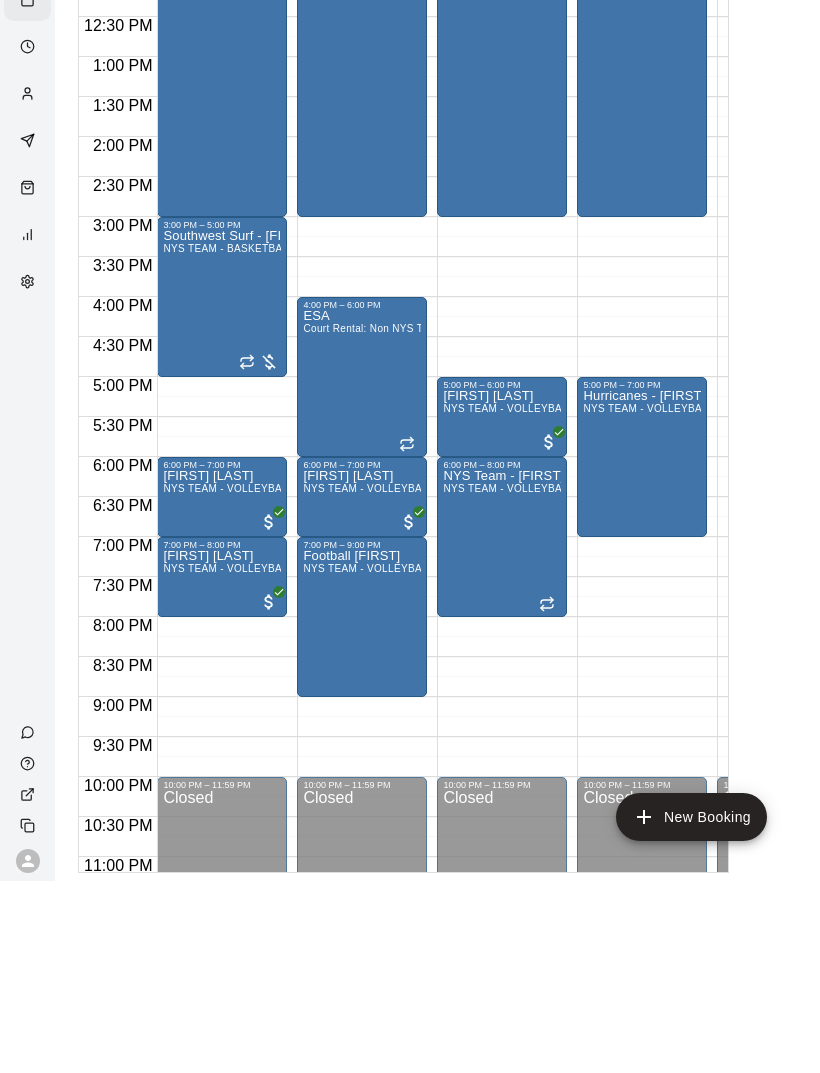 scroll, scrollTop: 0, scrollLeft: 8219, axis: horizontal 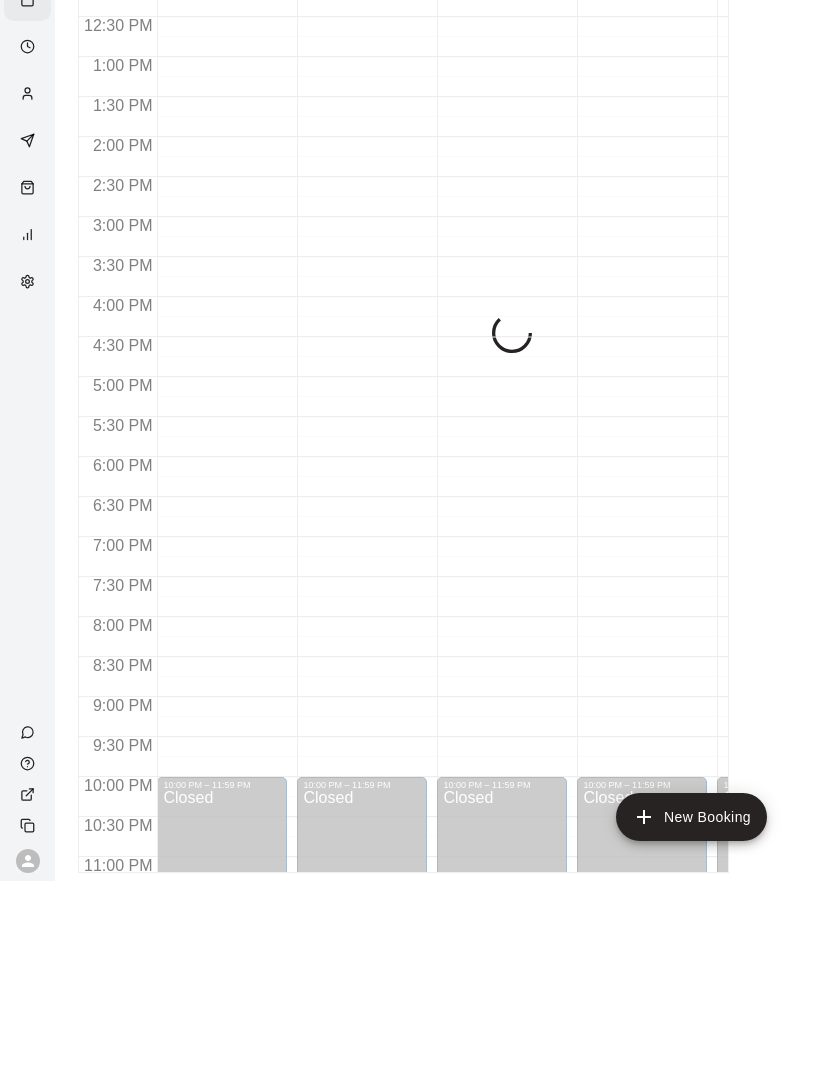 click on "24" at bounding box center [322, 82] 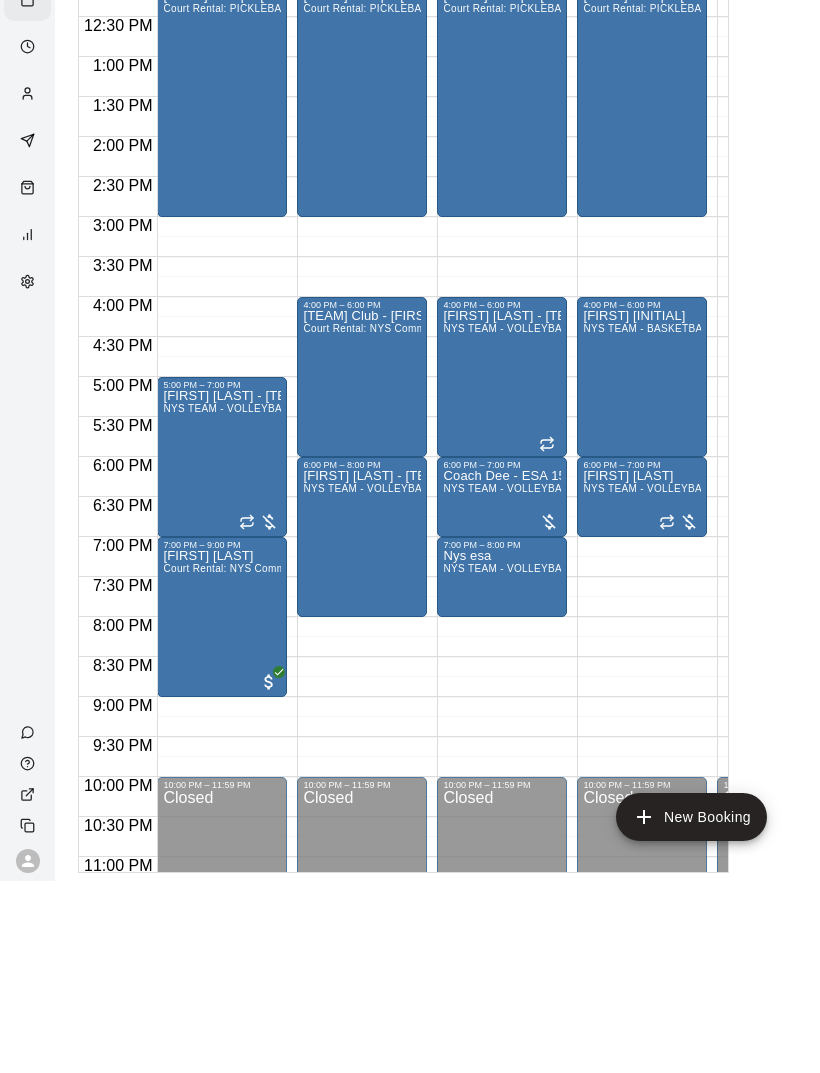 scroll, scrollTop: 0, scrollLeft: 8323, axis: horizontal 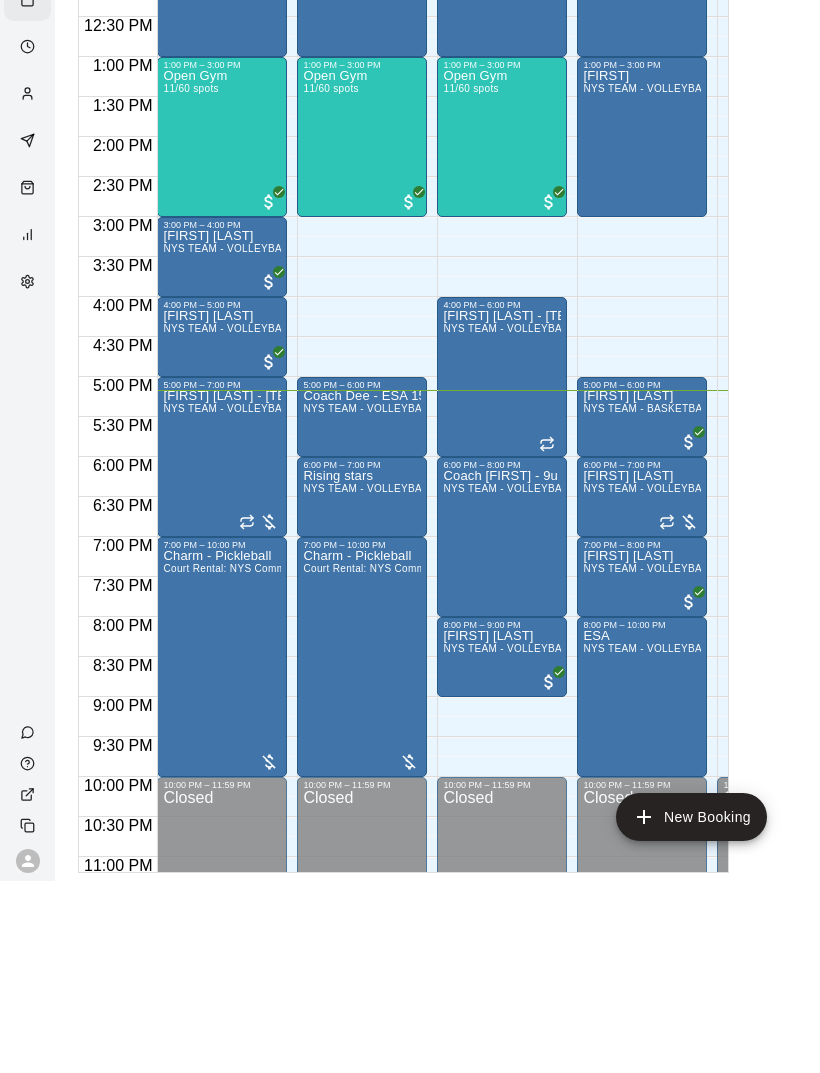 click on "S 2" at bounding box center [509, 70] 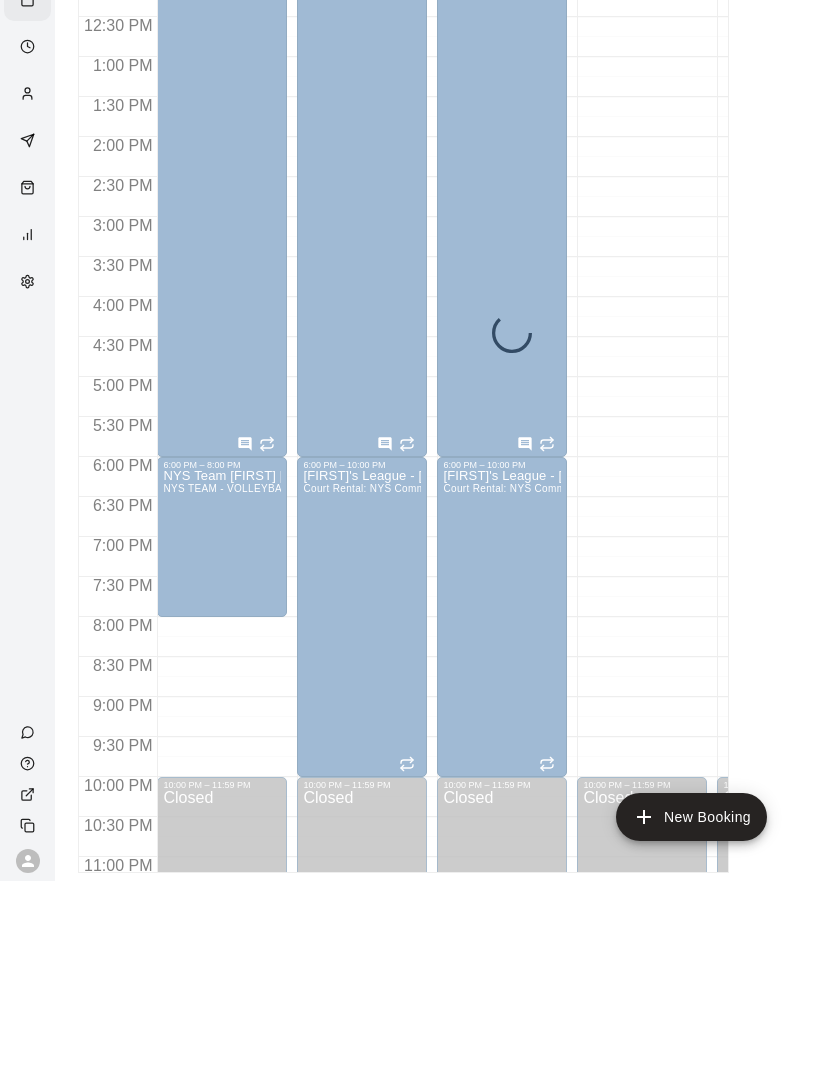 scroll, scrollTop: 0, scrollLeft: 8511, axis: horizontal 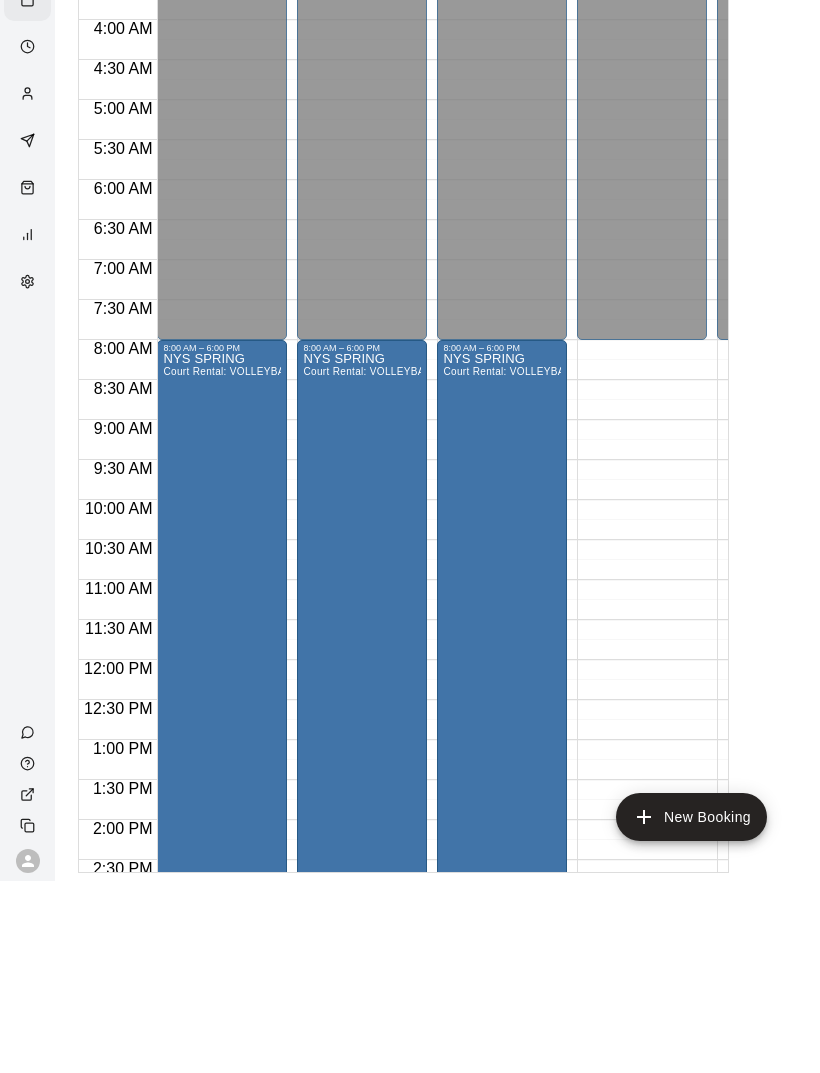 click on "S 3" at bounding box center [506, 70] 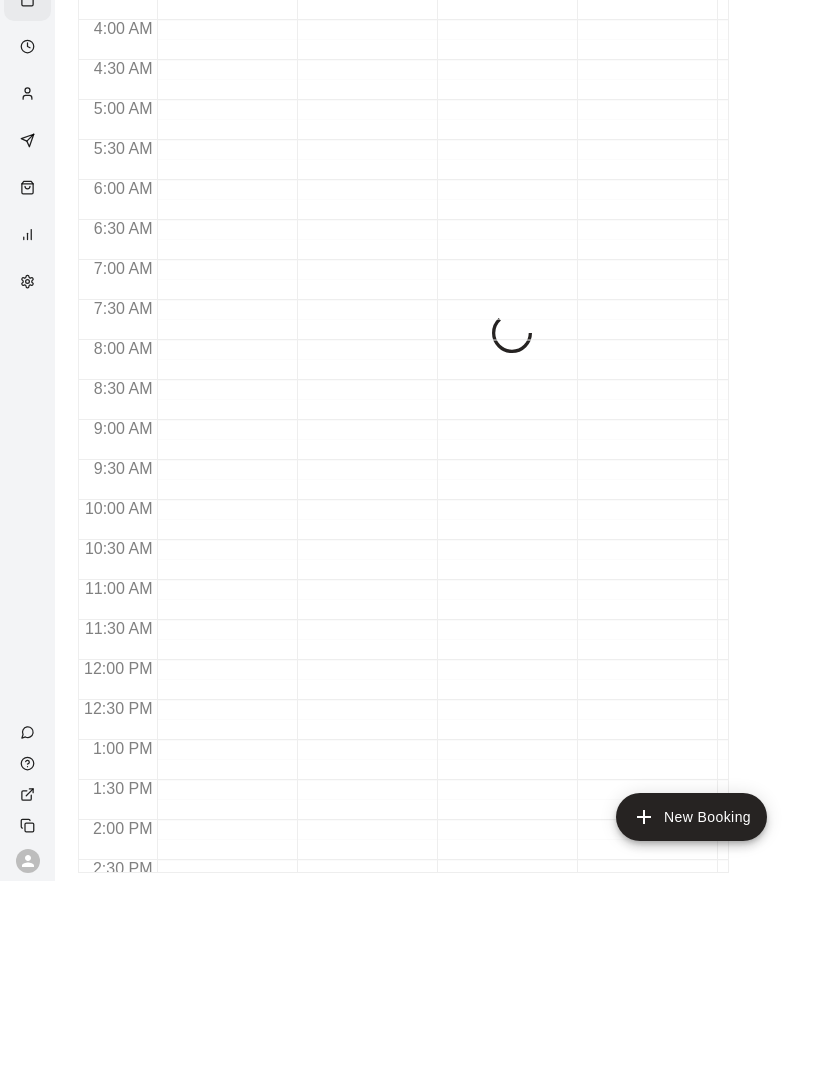 scroll, scrollTop: 0, scrollLeft: 0, axis: both 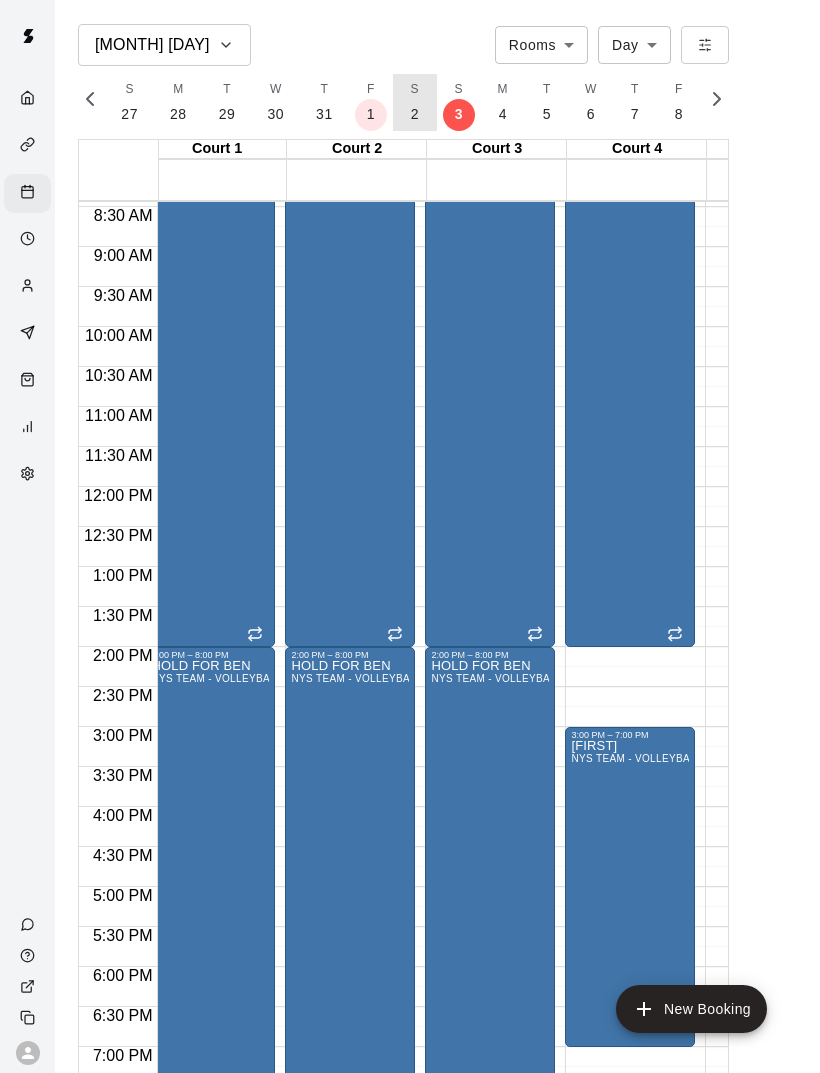 click on "S 2" at bounding box center (415, 102) 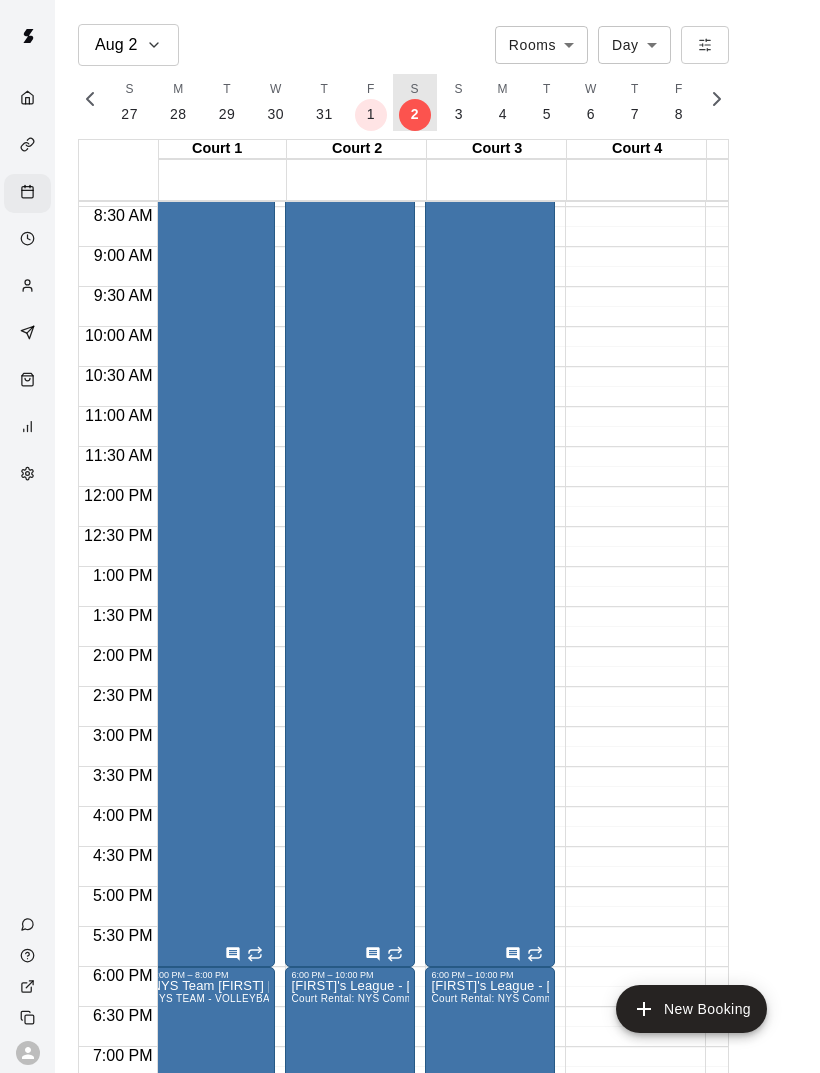 scroll, scrollTop: 0, scrollLeft: 8511, axis: horizontal 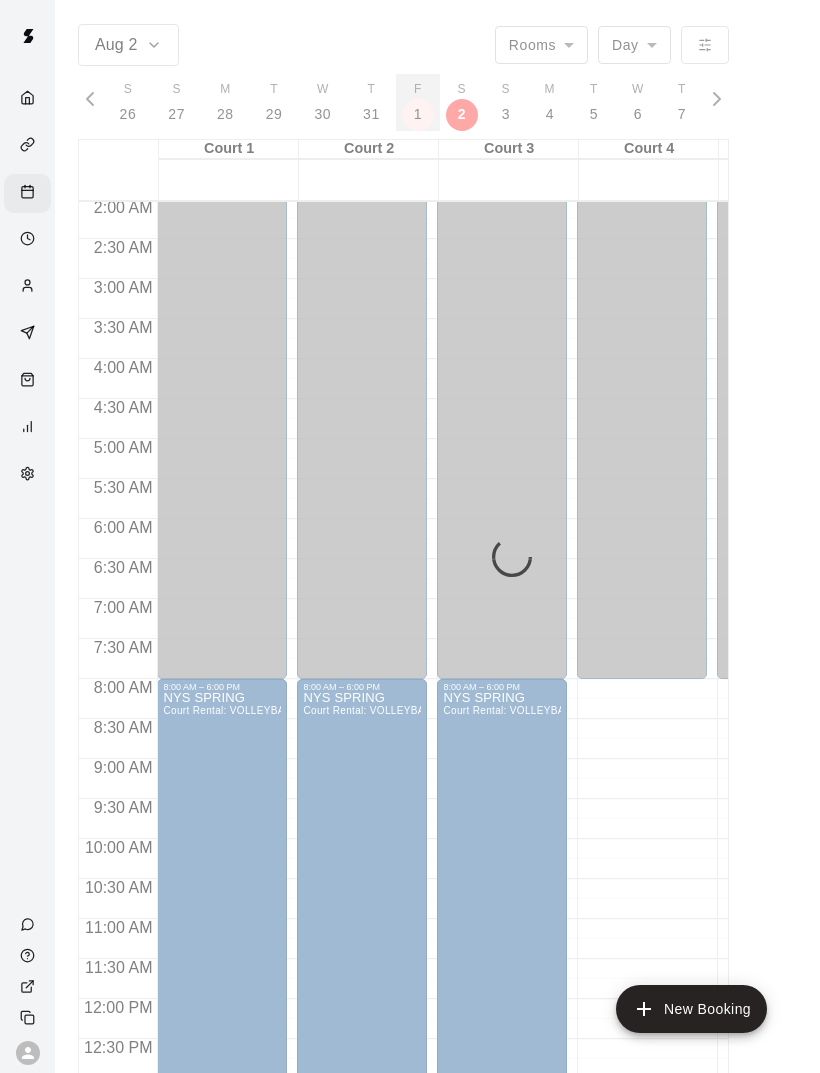 click on "F 1" at bounding box center [418, 102] 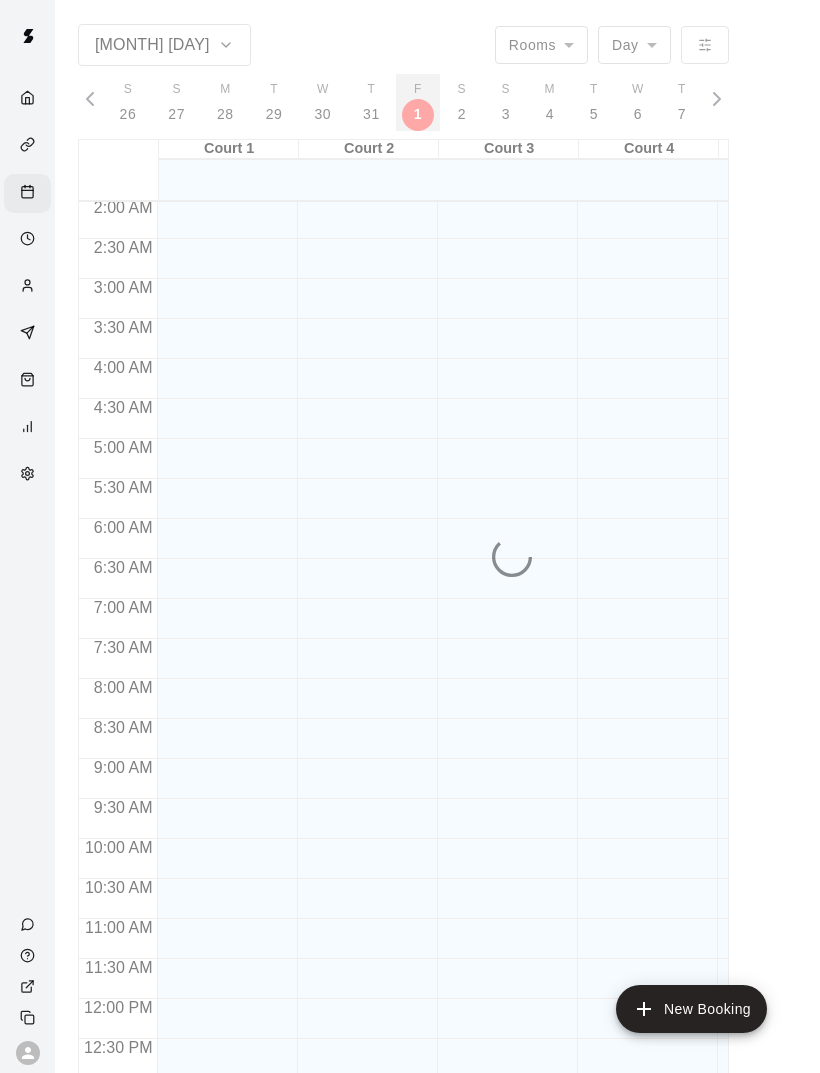 click on "F 1" at bounding box center (418, 102) 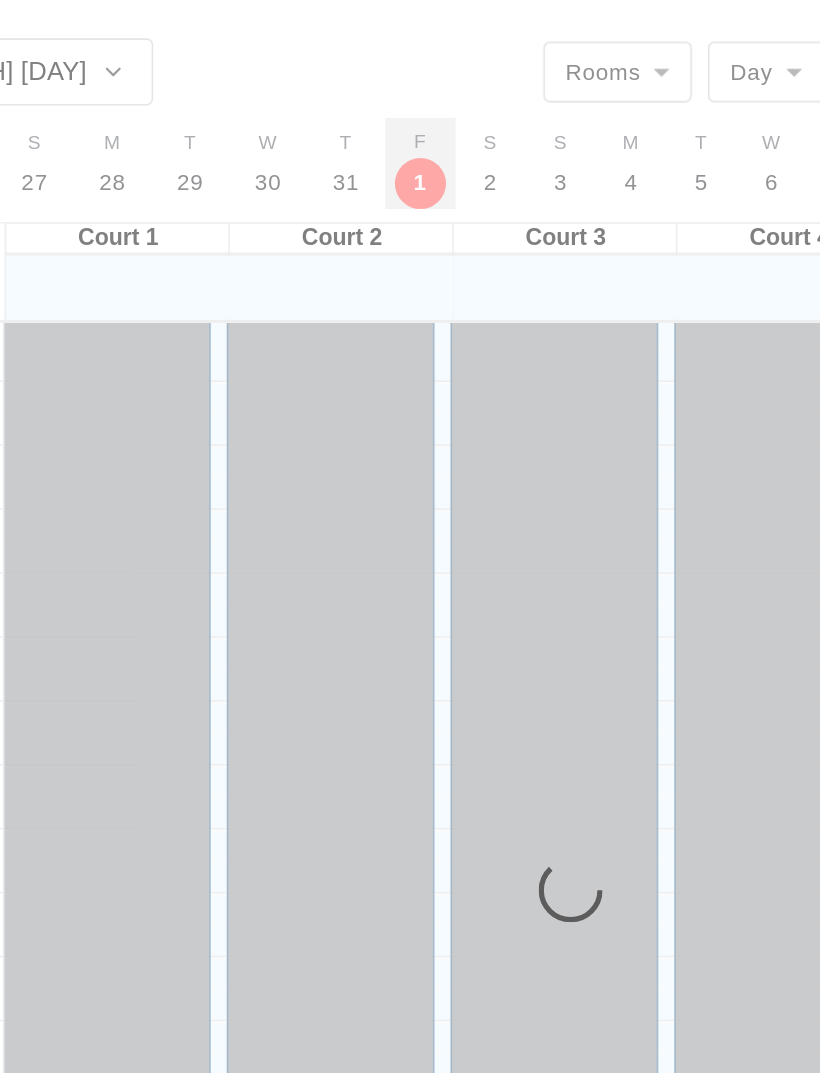 scroll, scrollTop: 0, scrollLeft: 8464, axis: horizontal 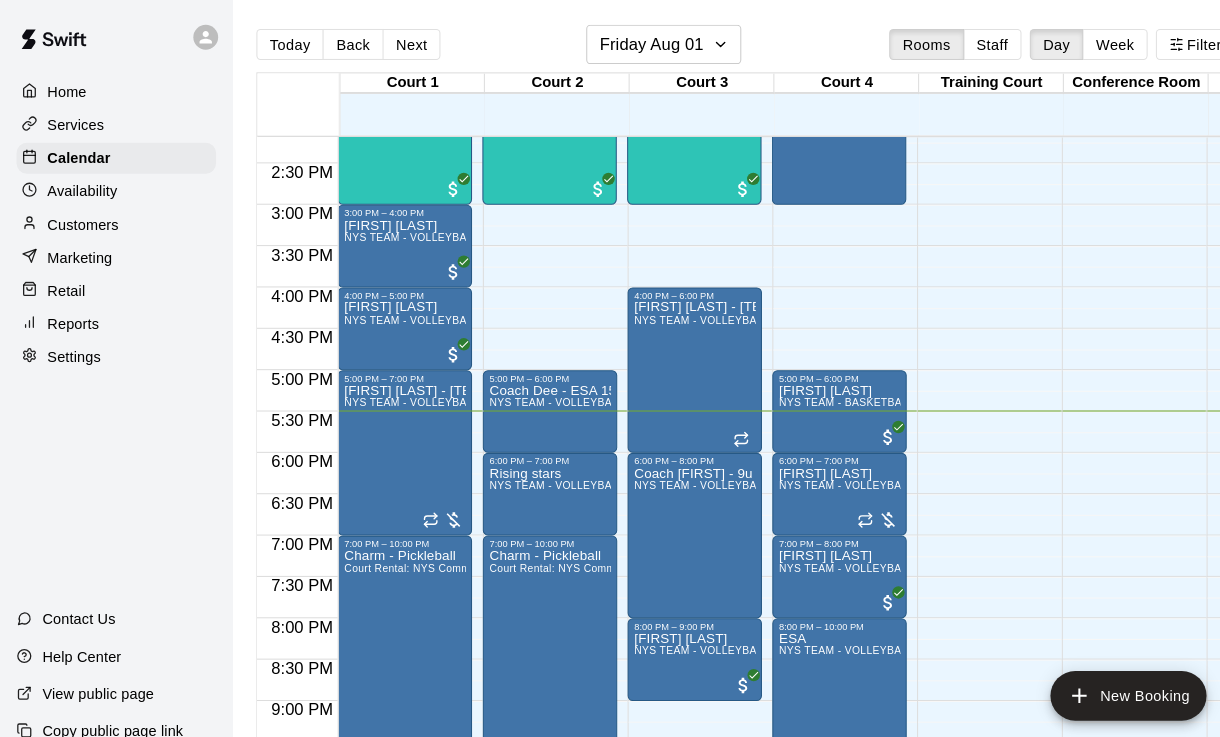 click on "12:00 AM – 8:00 AM Closed 10:00 PM – 11:59 PM Closed" at bounding box center (952, -42) 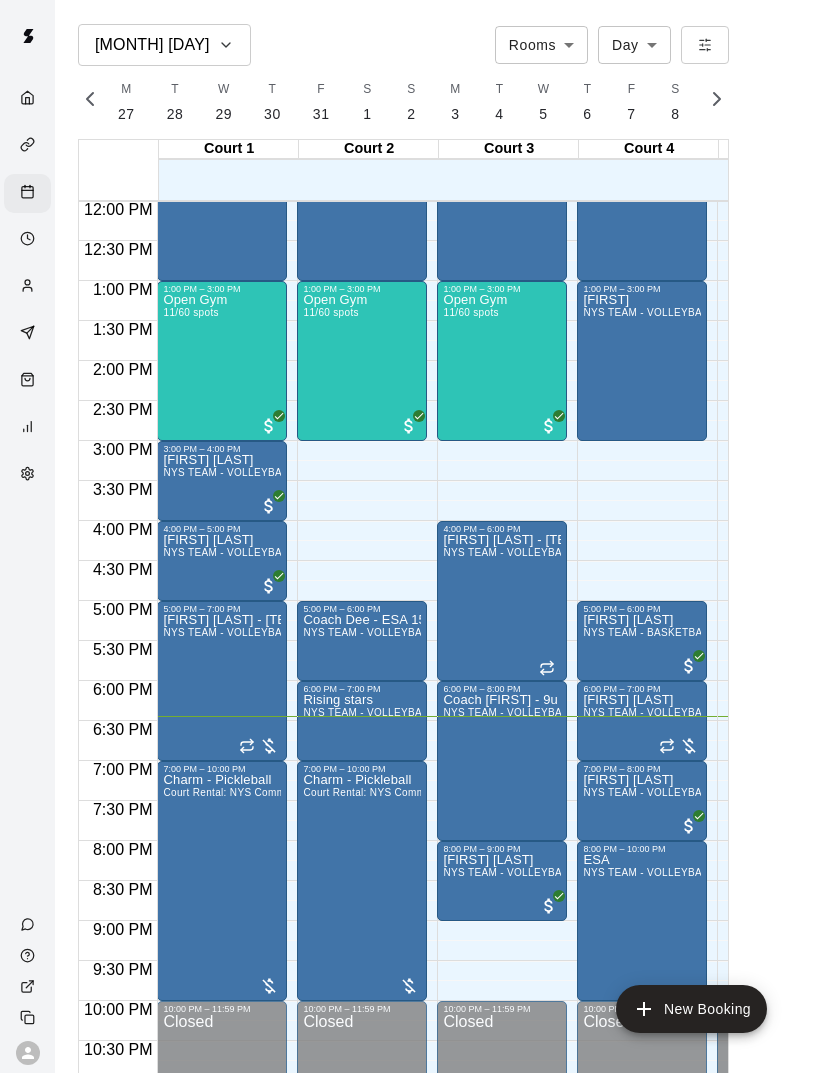 scroll, scrollTop: 961, scrollLeft: 3, axis: both 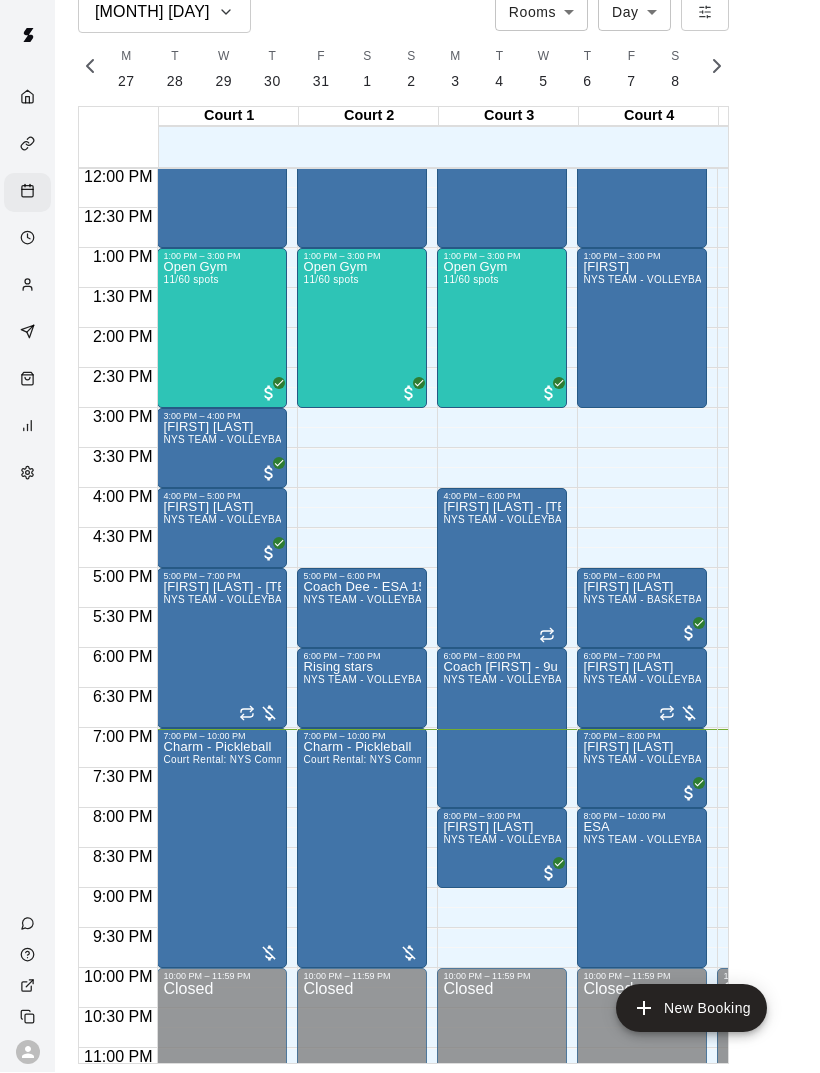 click on "Charm - Pickleball Court Rental: NYS Community Club / League Pickleball (After 3 pm)" at bounding box center [362, 1278] 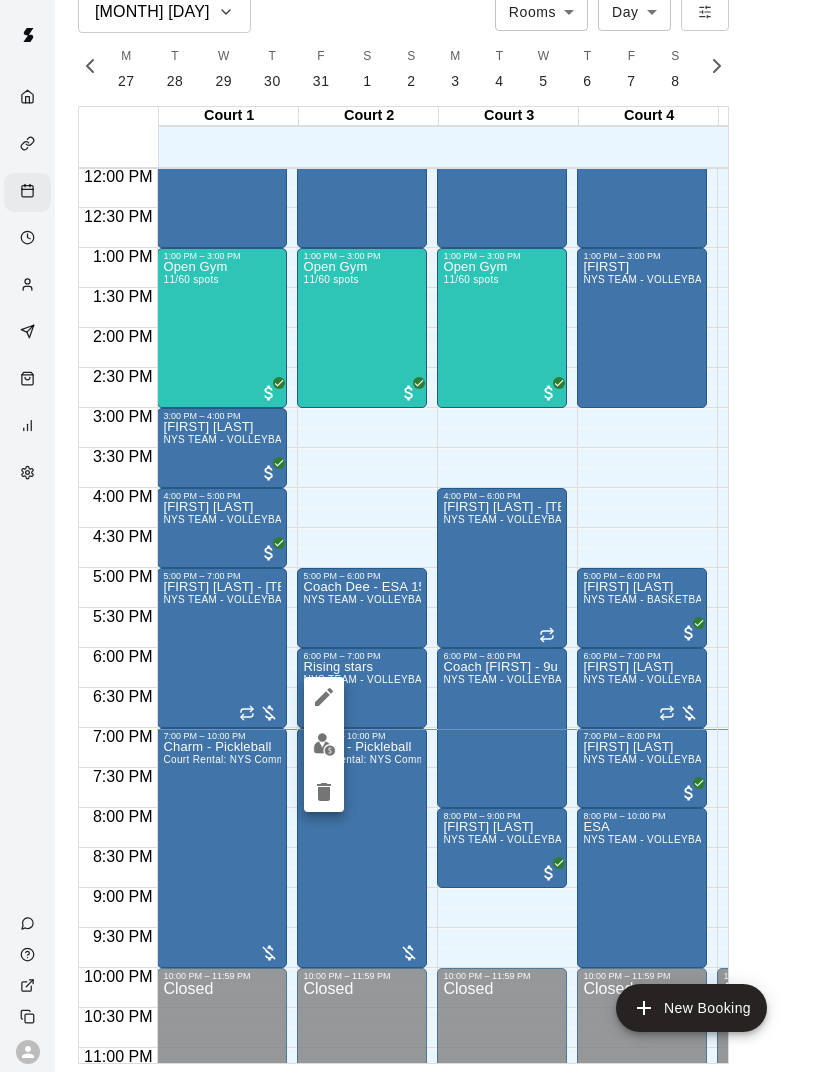 click 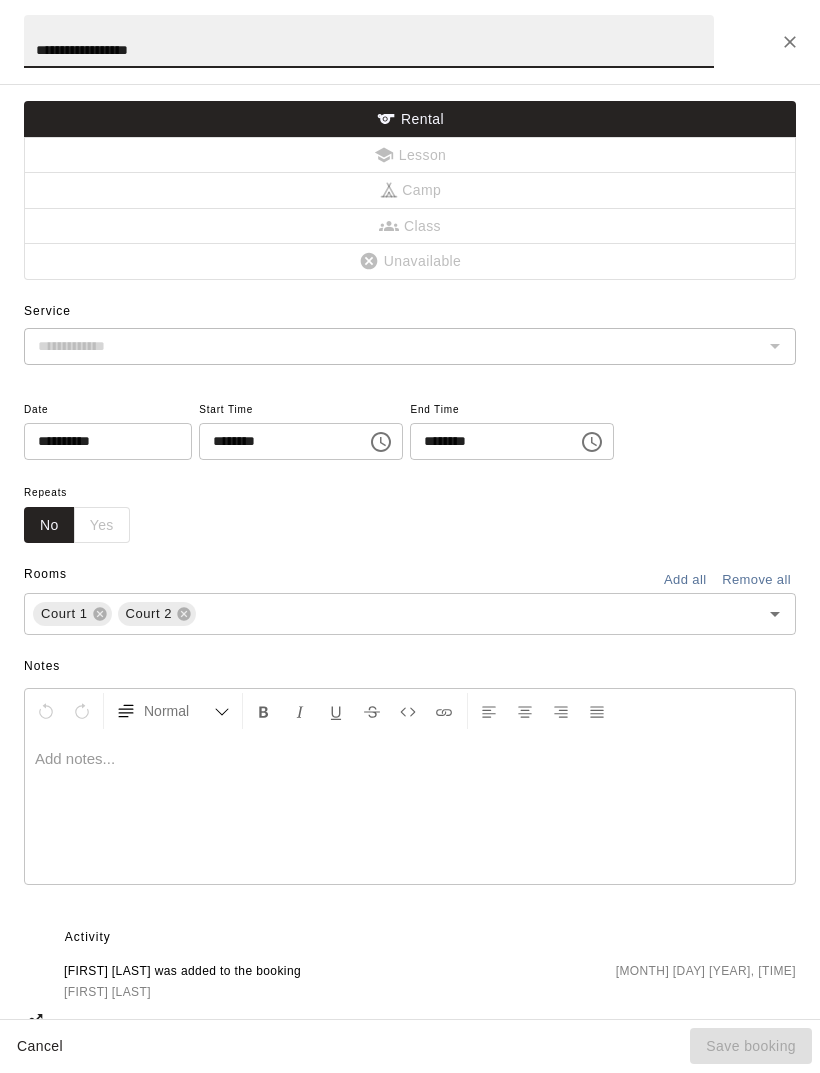 type on "**********" 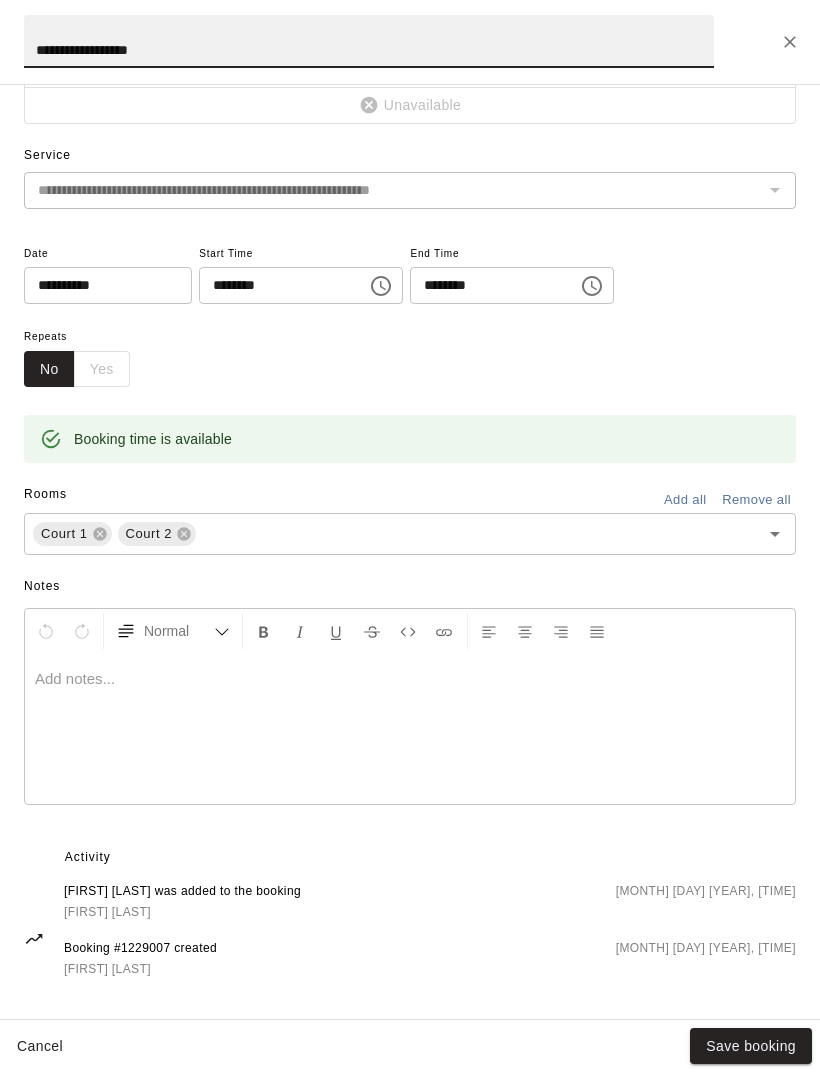 scroll, scrollTop: 155, scrollLeft: 0, axis: vertical 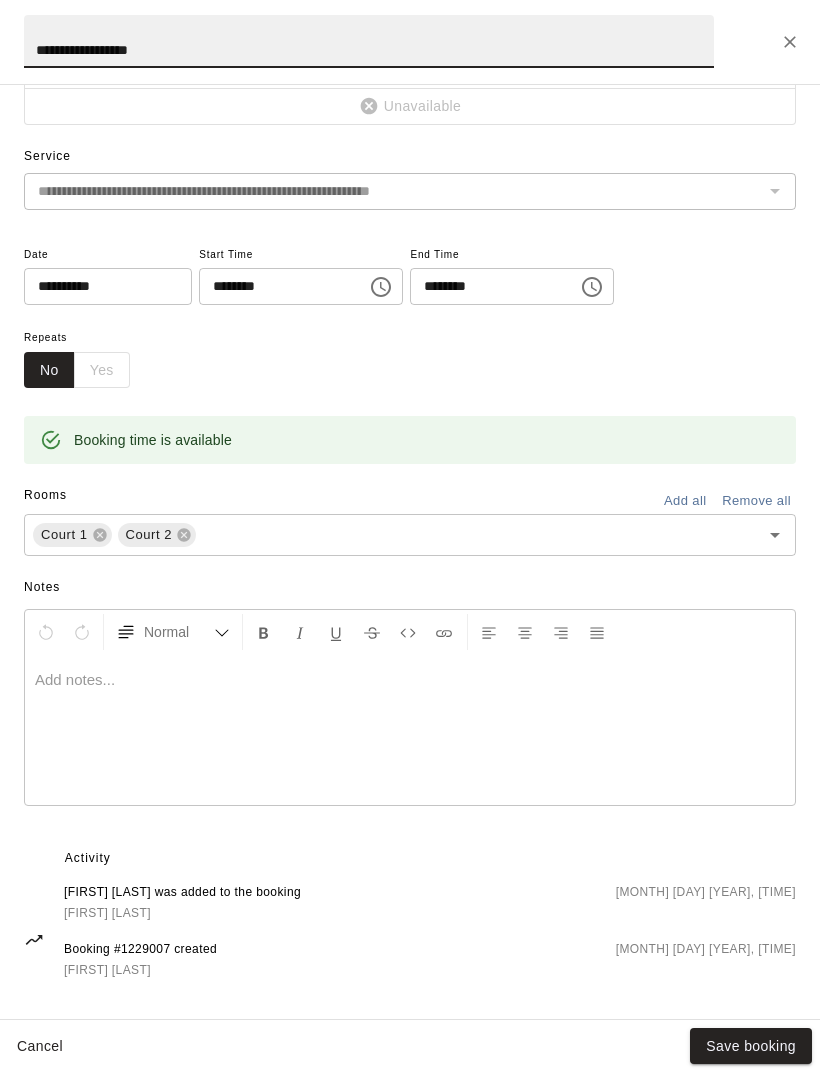 click at bounding box center (790, 43) 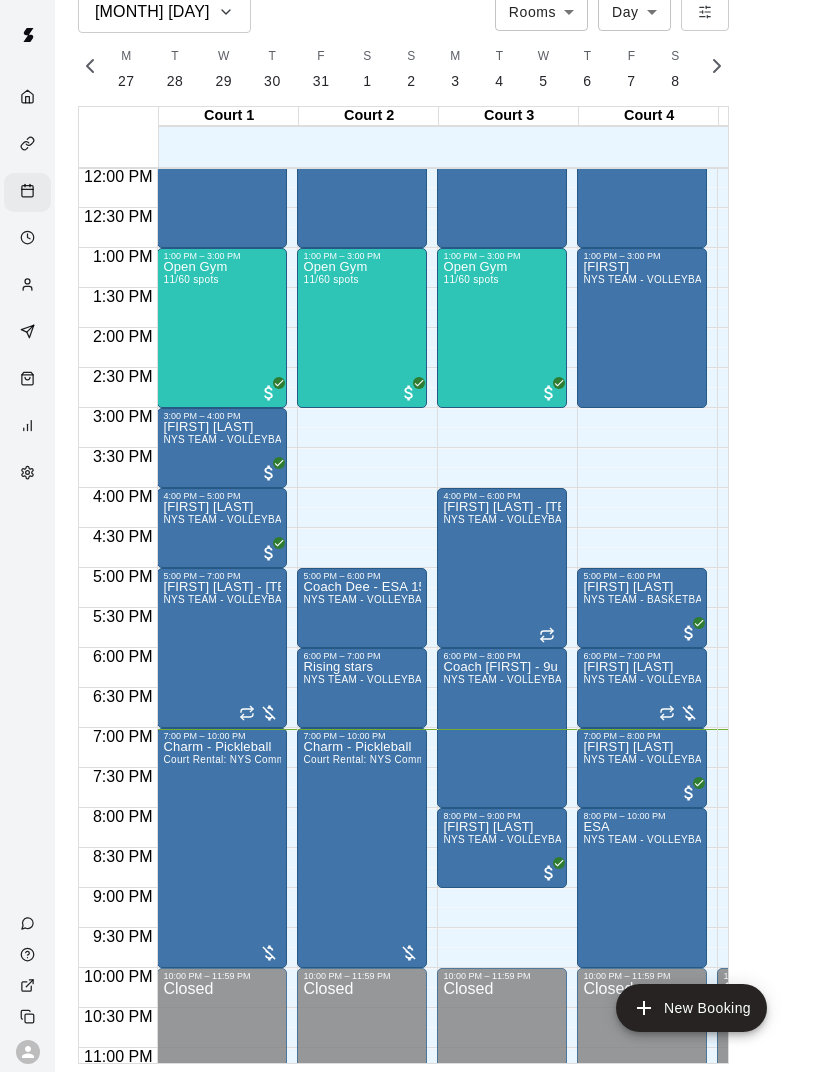 click on "Charm - Pickleball Court Rental: NYS Community Club / League Pickleball (After 3 pm)" at bounding box center (222, 1278) 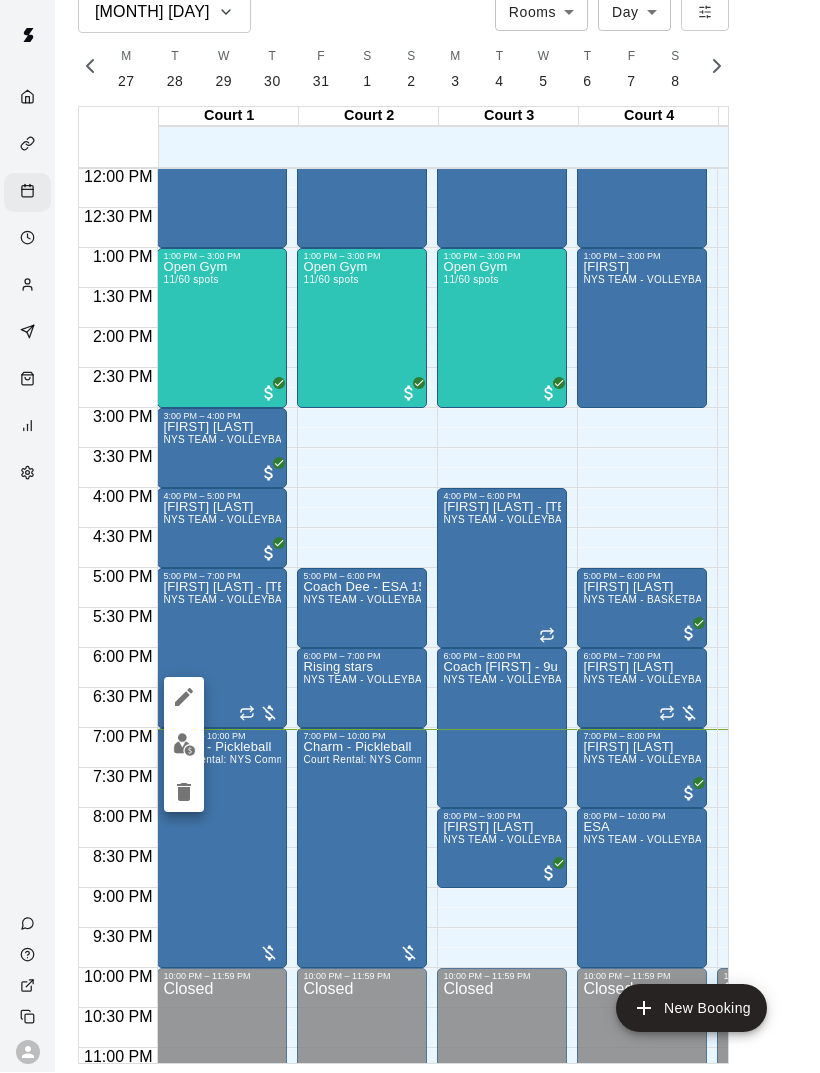 click at bounding box center [184, 745] 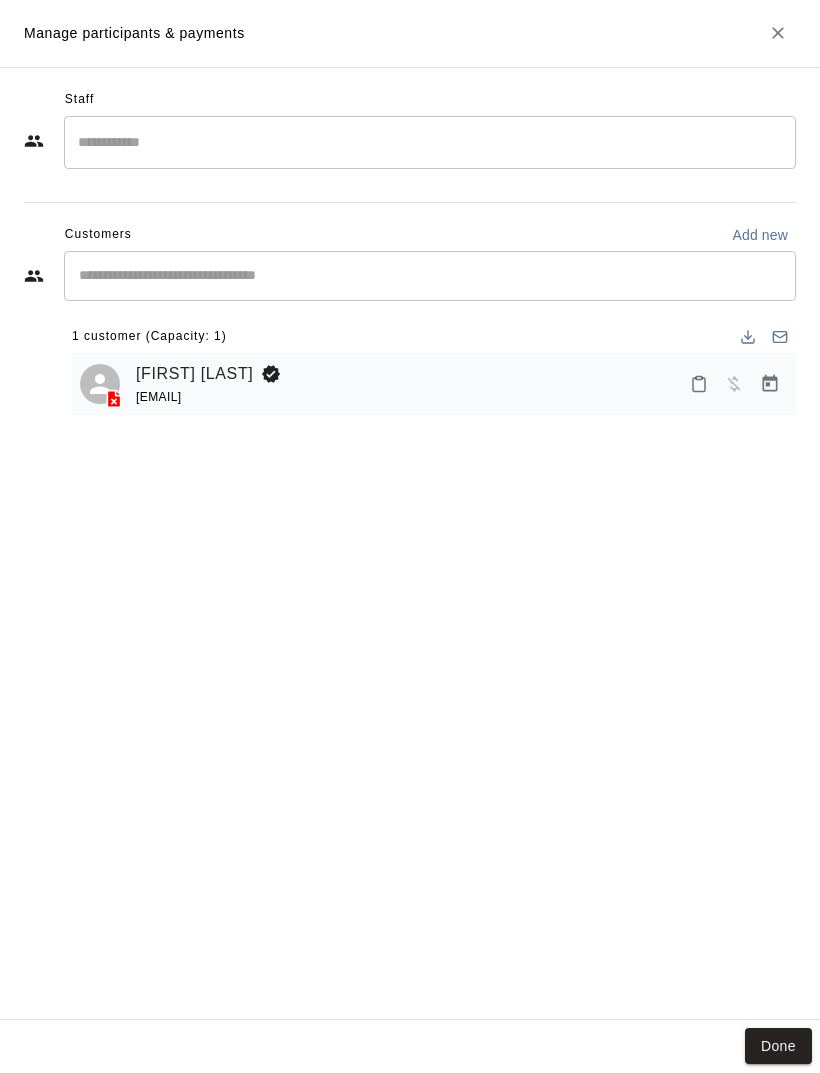 click on "1   customer (Capacity: 1)" at bounding box center [149, 338] 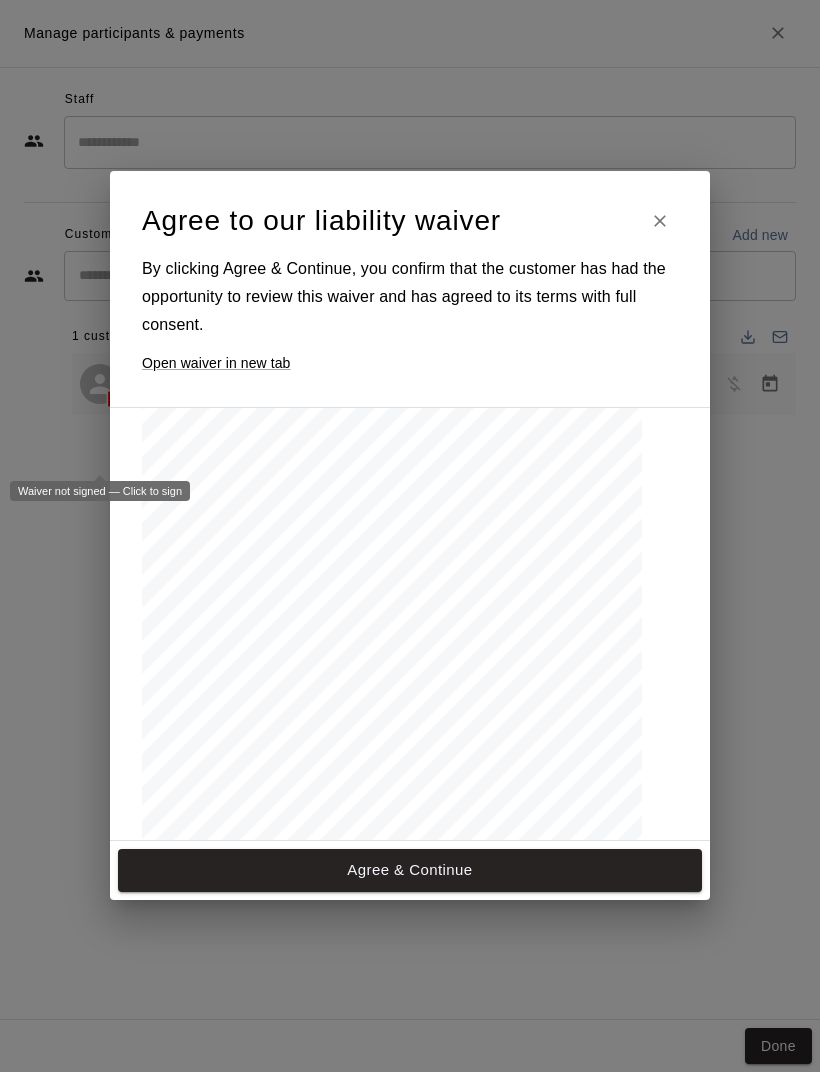 scroll, scrollTop: 878, scrollLeft: 0, axis: vertical 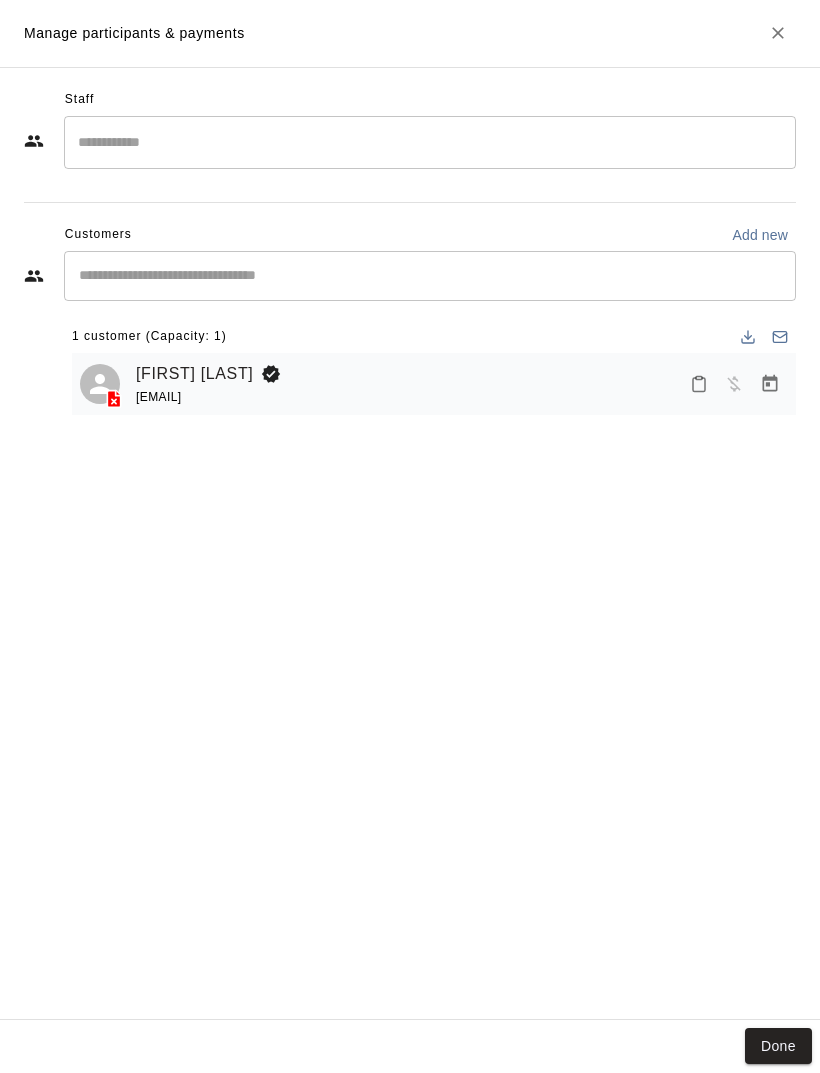 click 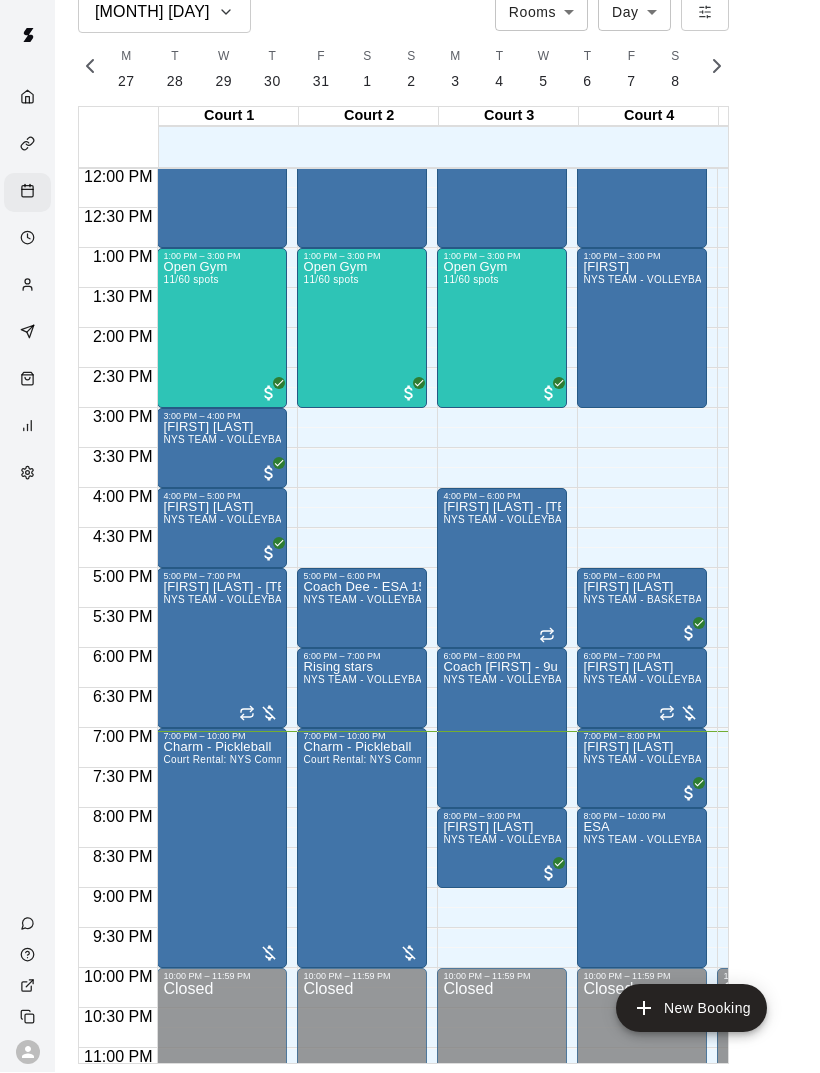 click on "Charm - Pickleball Court Rental: NYS Community Club / League Pickleball (After 3 pm)" at bounding box center (362, 1278) 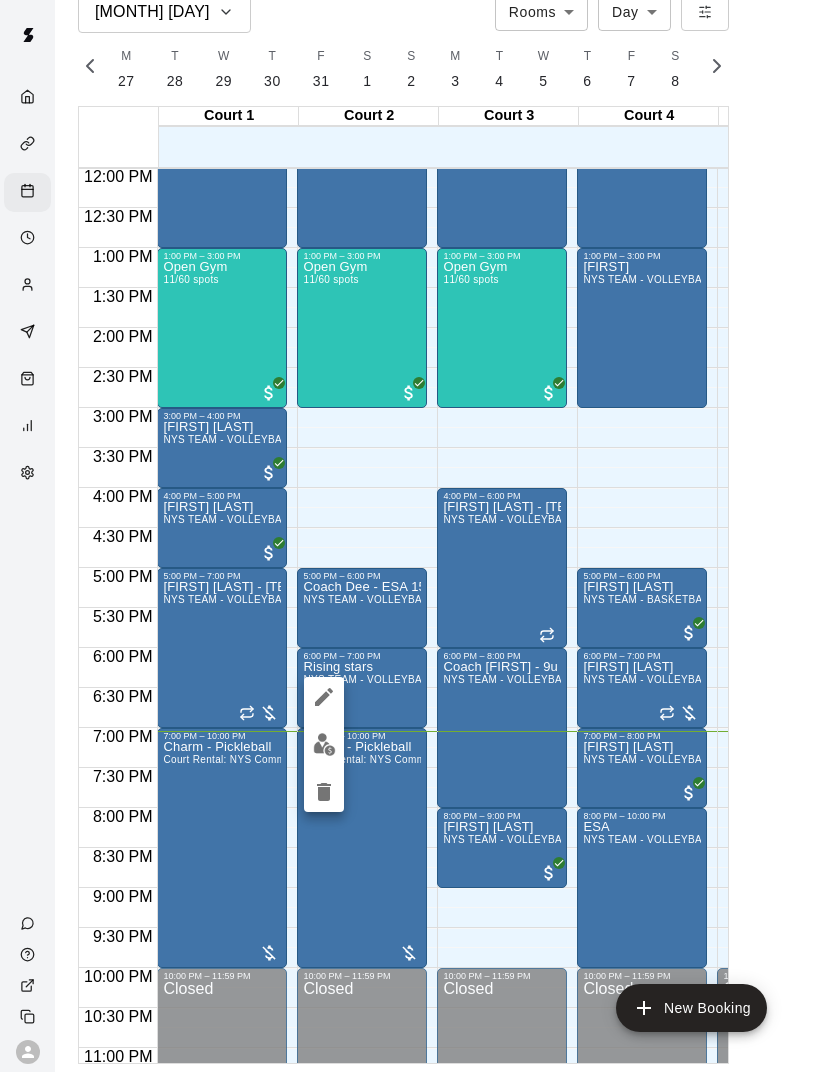 click at bounding box center [410, 536] 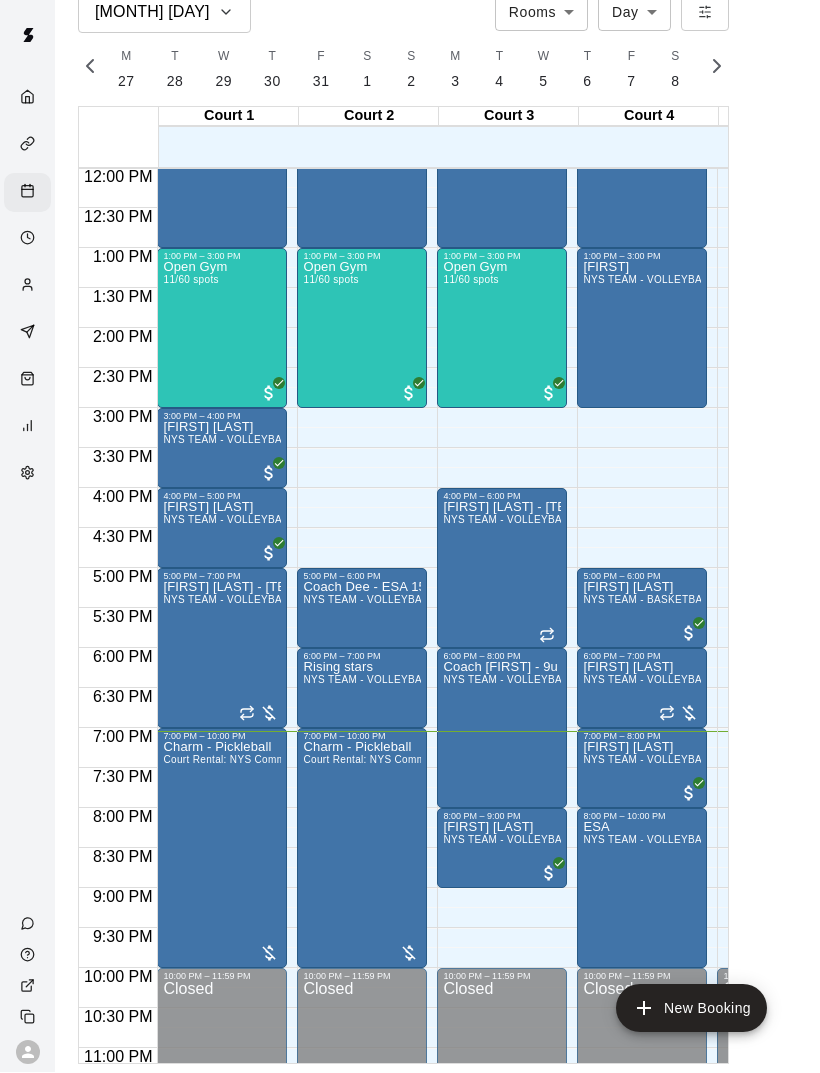 click on "[TIME] – [TIME] [TEAM] - [TEAM] ([TIME])" at bounding box center (362, 849) 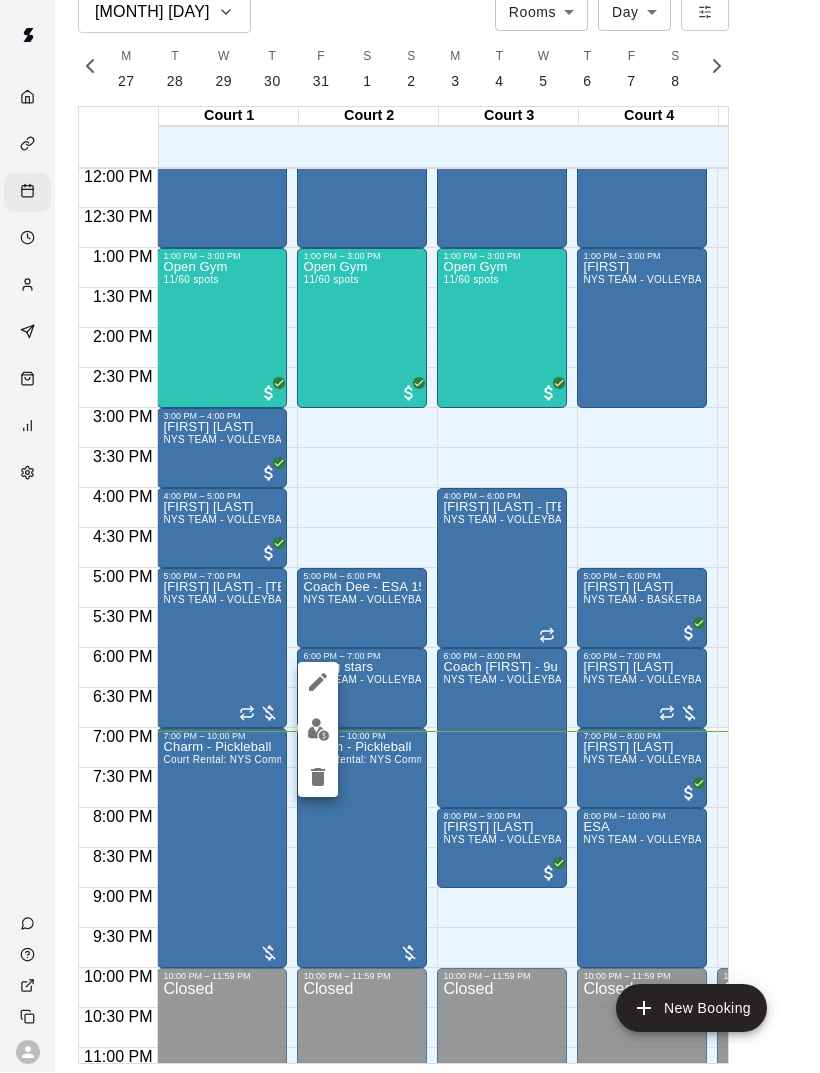 click at bounding box center (318, 730) 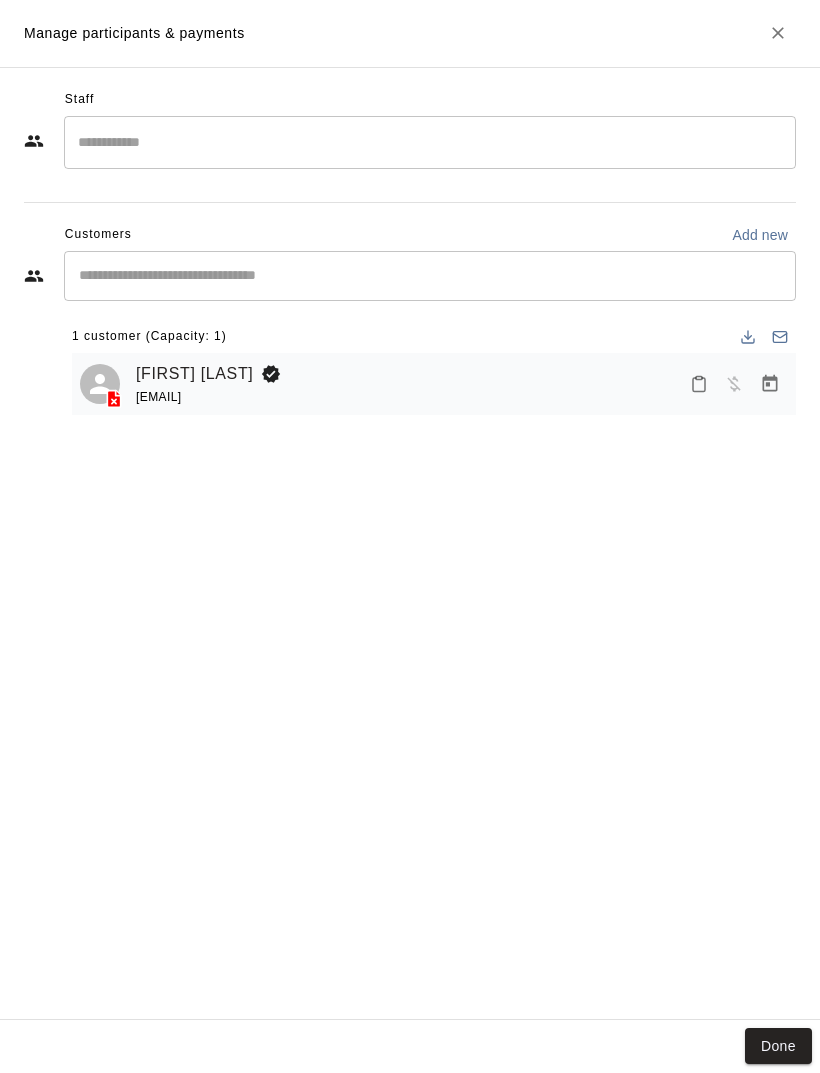 click on "[FIRST] [LAST]" at bounding box center (194, 375) 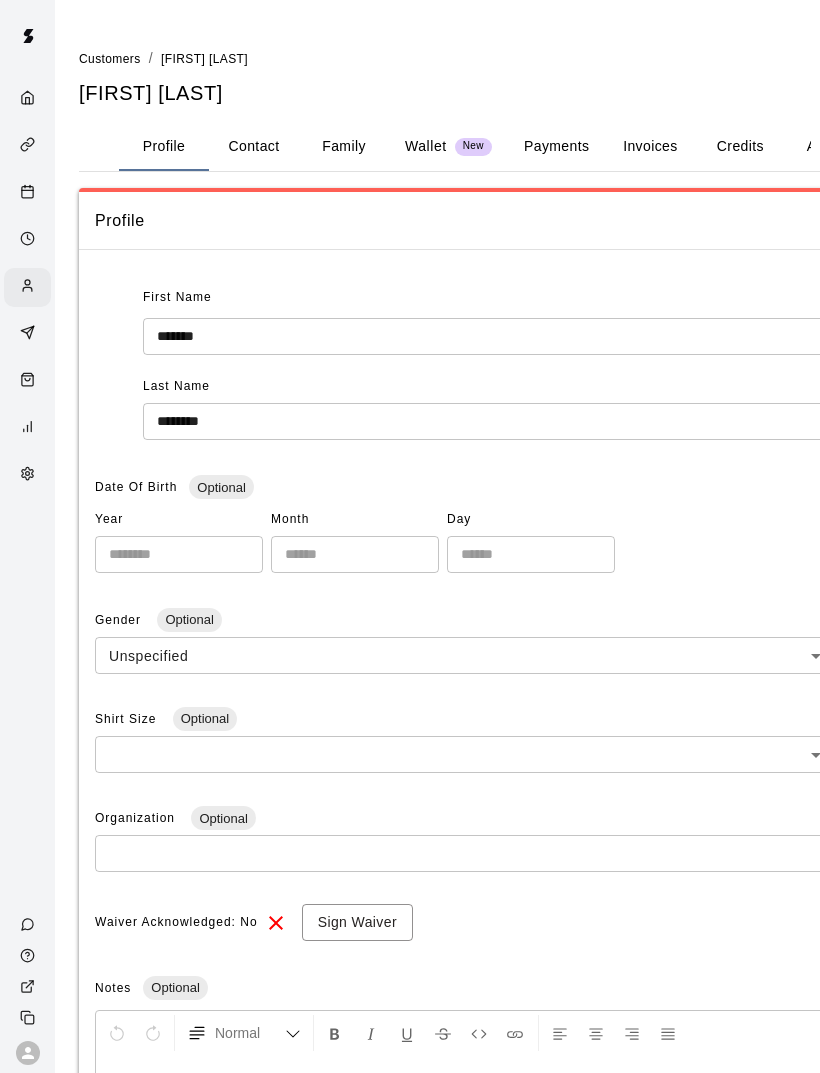 scroll, scrollTop: 0, scrollLeft: 0, axis: both 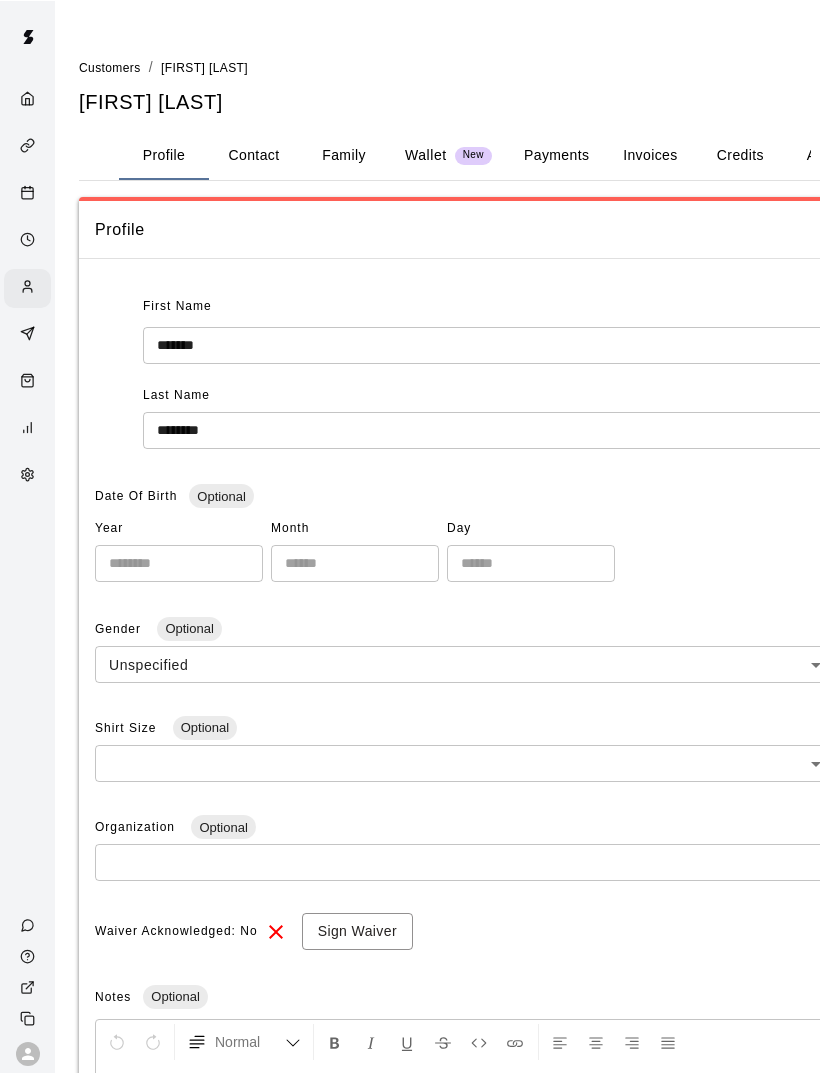 click on "Contact" at bounding box center (254, 155) 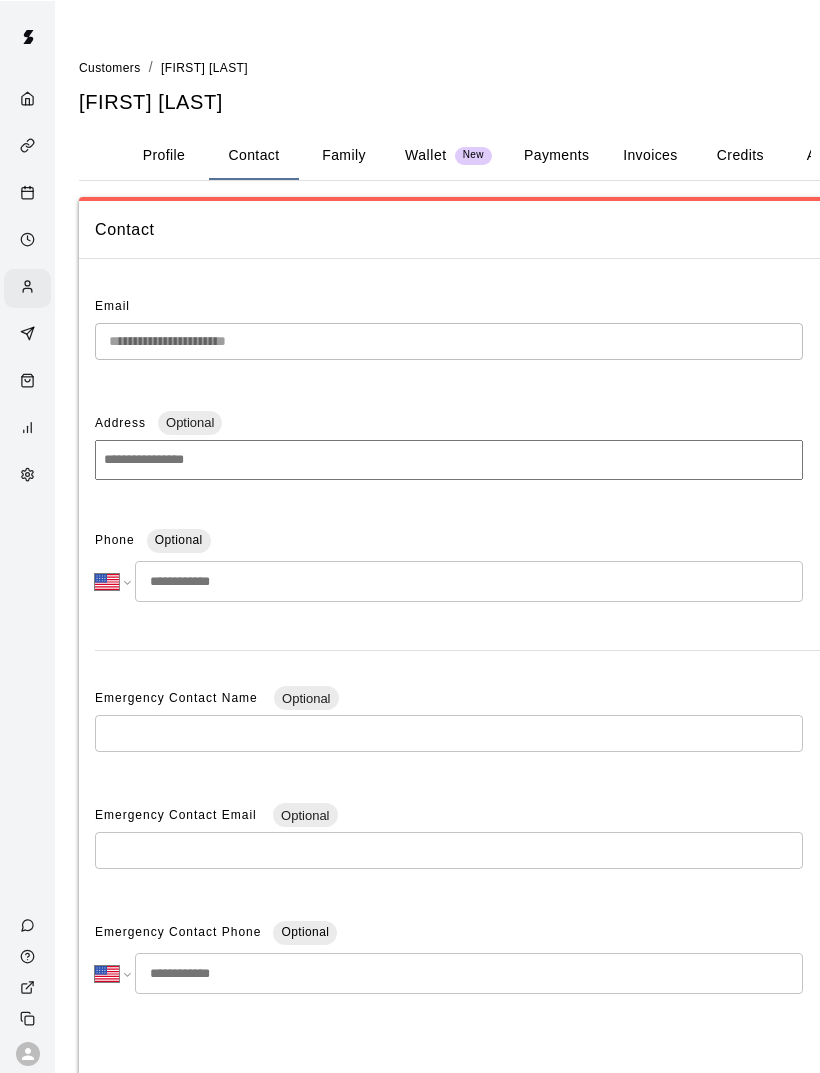click on "Family" at bounding box center [344, 155] 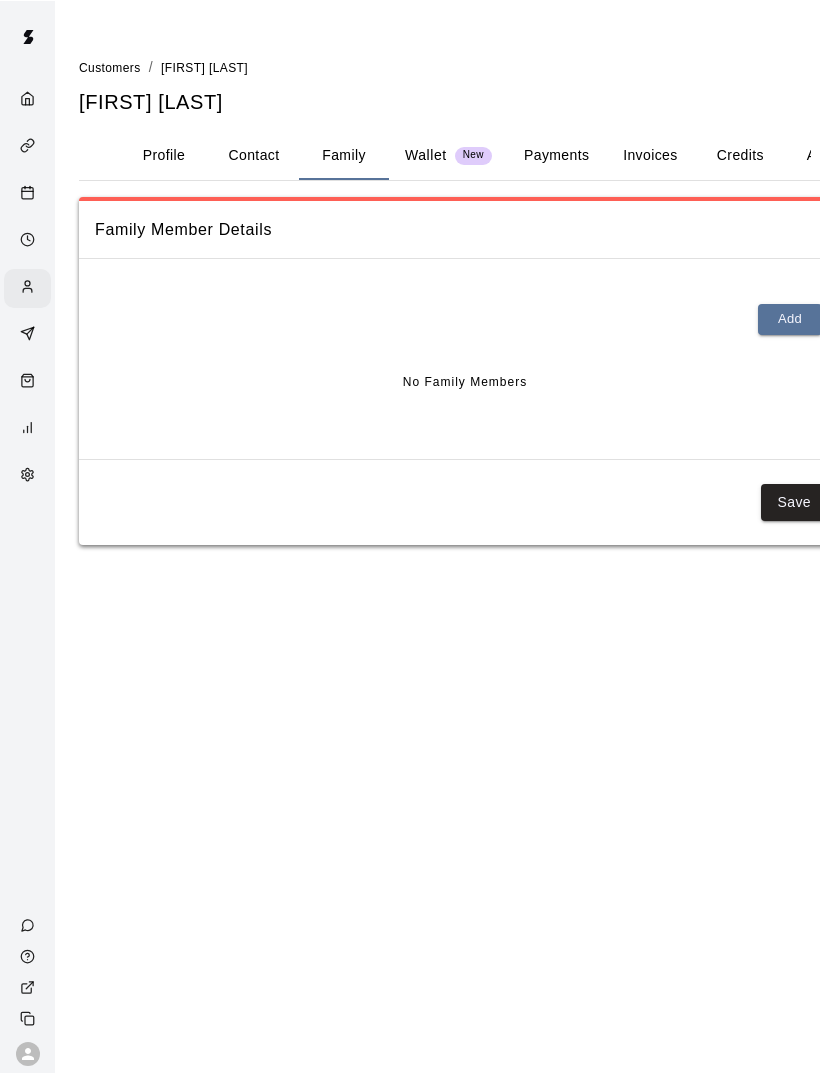 click on "Wallet New" at bounding box center [448, 155] 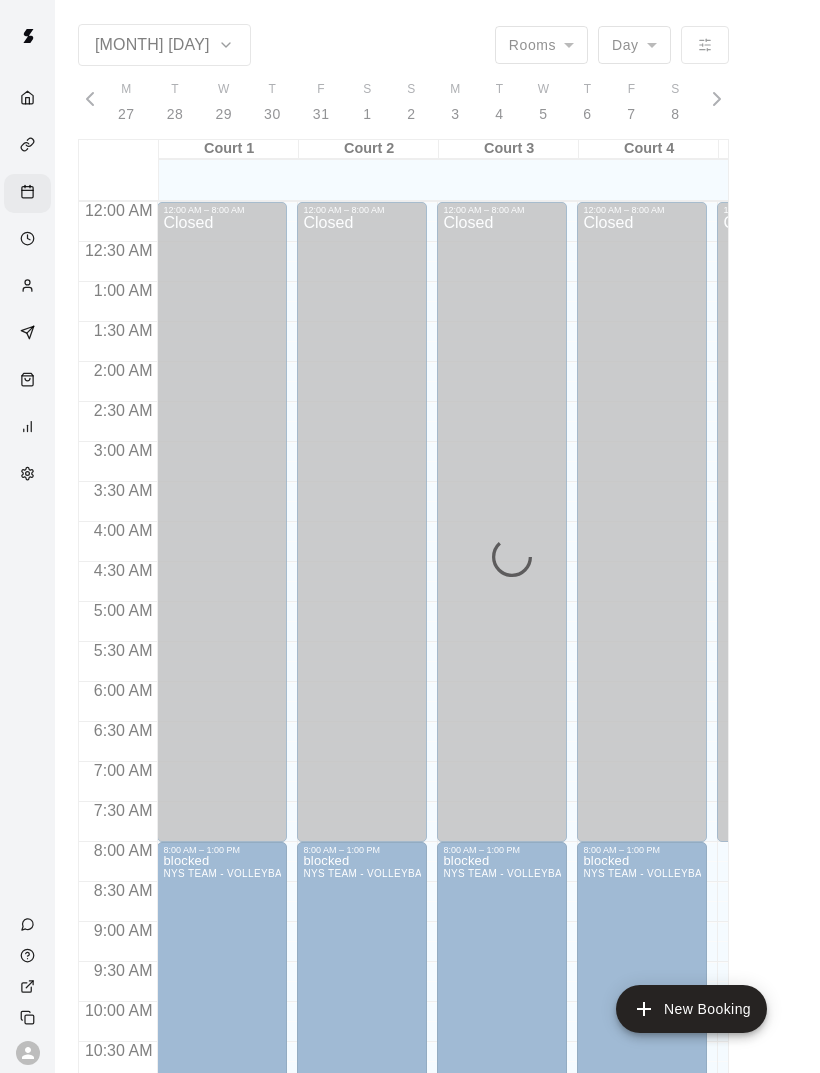 scroll, scrollTop: 0, scrollLeft: 8464, axis: horizontal 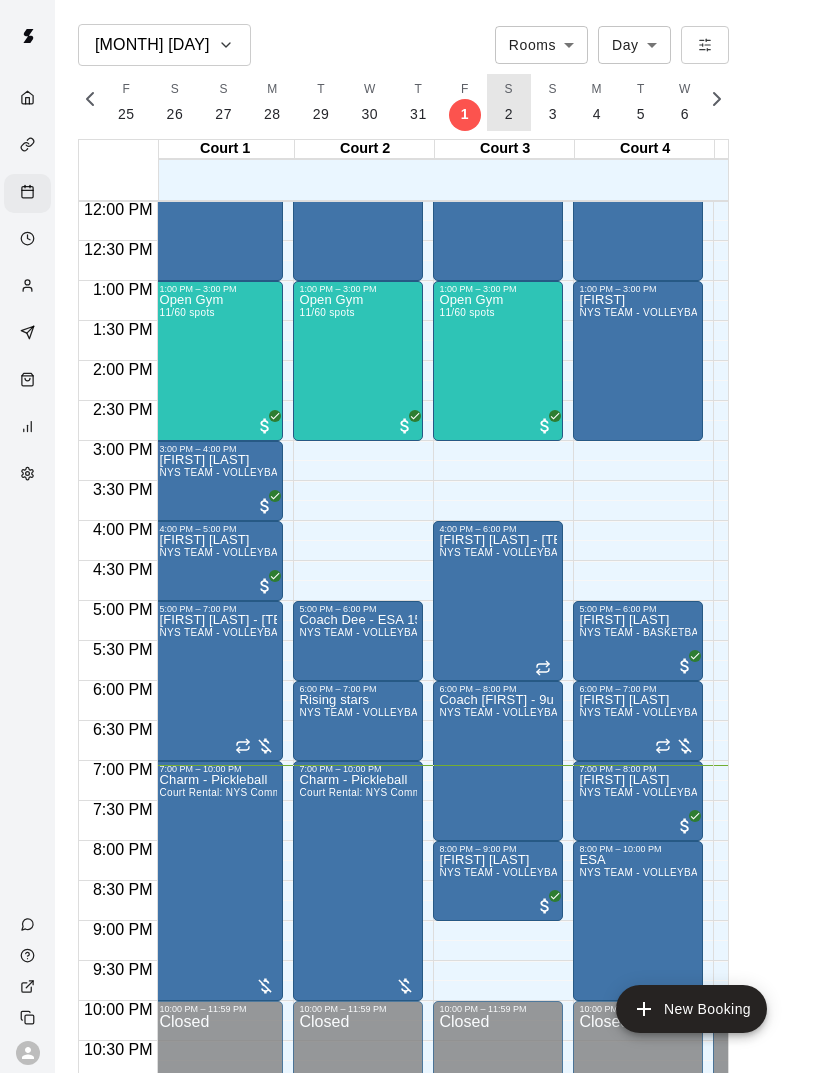 click on "S 2" at bounding box center [509, 102] 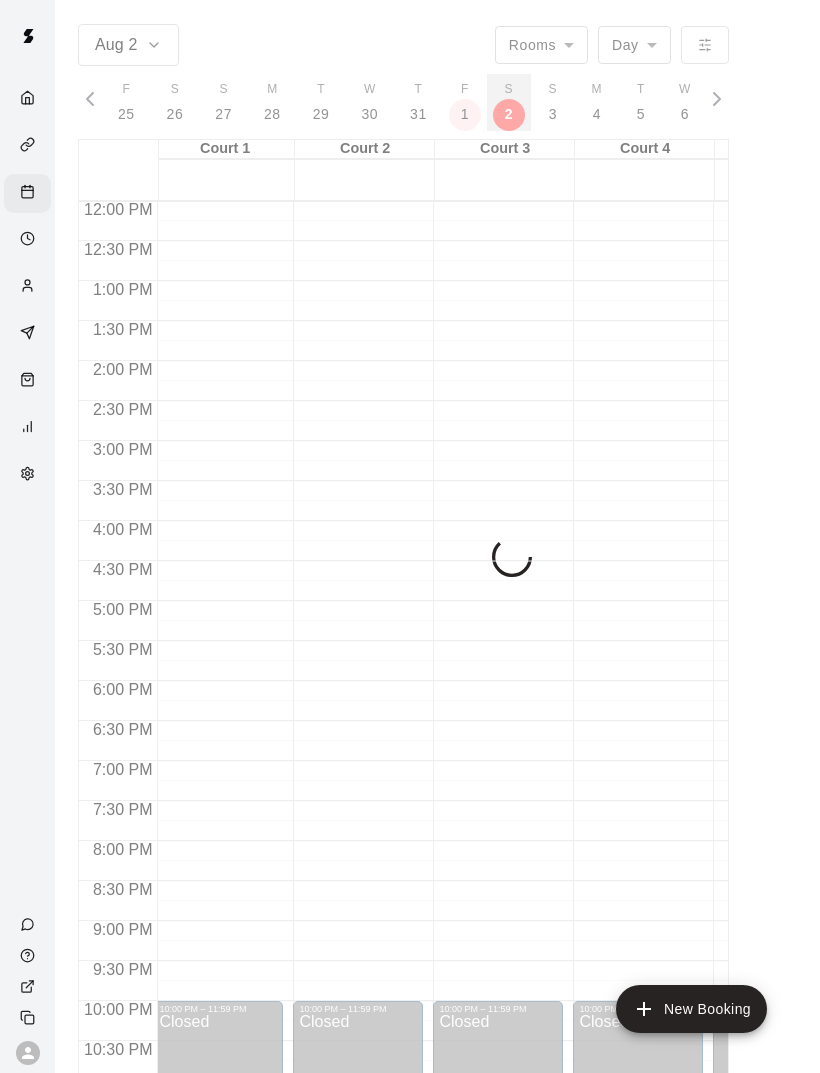 scroll, scrollTop: 0, scrollLeft: 8511, axis: horizontal 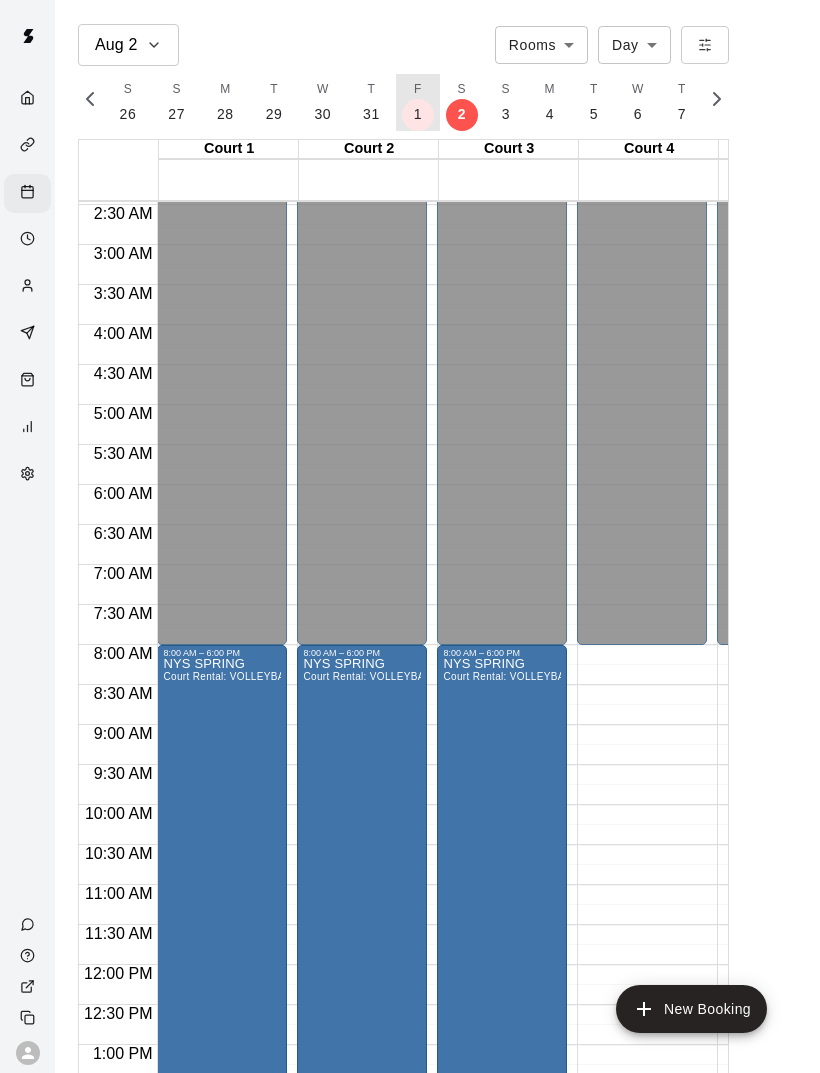 click on "1" at bounding box center (418, 114) 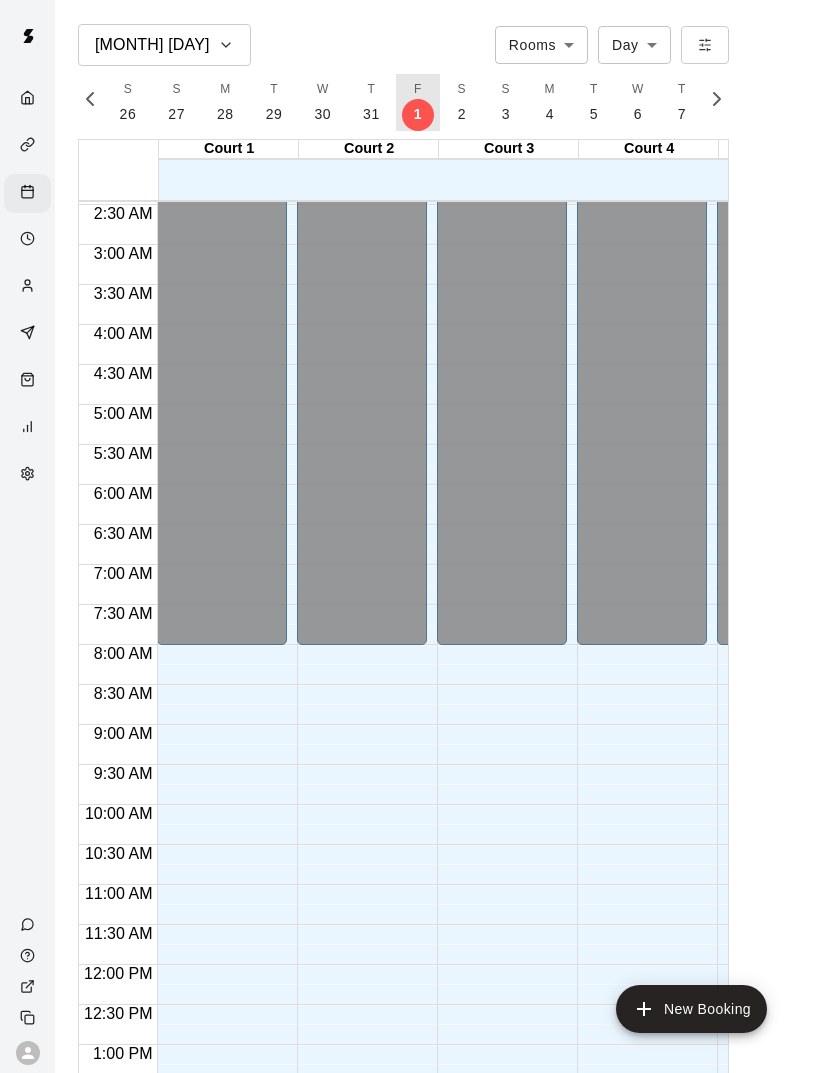 scroll, scrollTop: 187, scrollLeft: 0, axis: vertical 